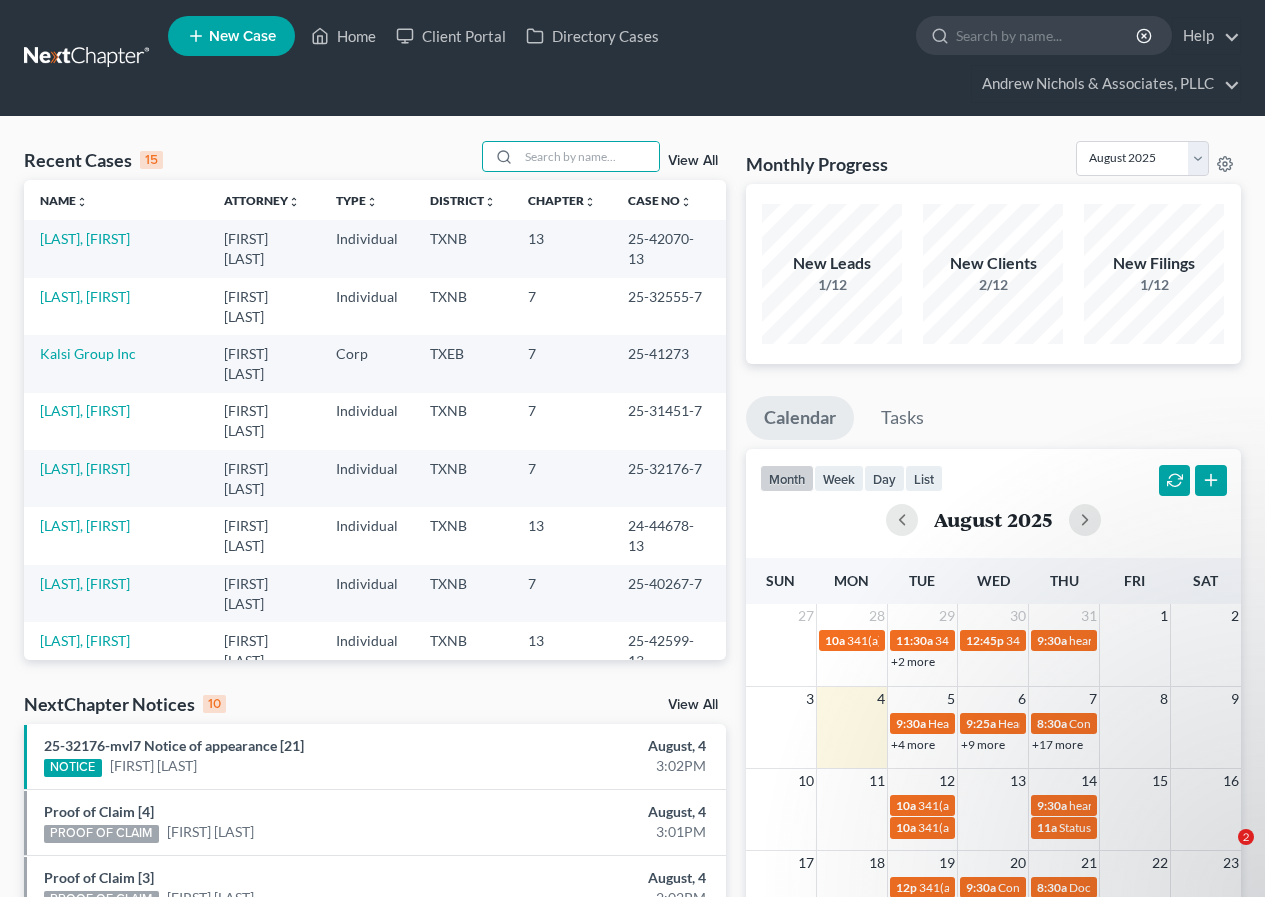 scroll, scrollTop: 0, scrollLeft: 0, axis: both 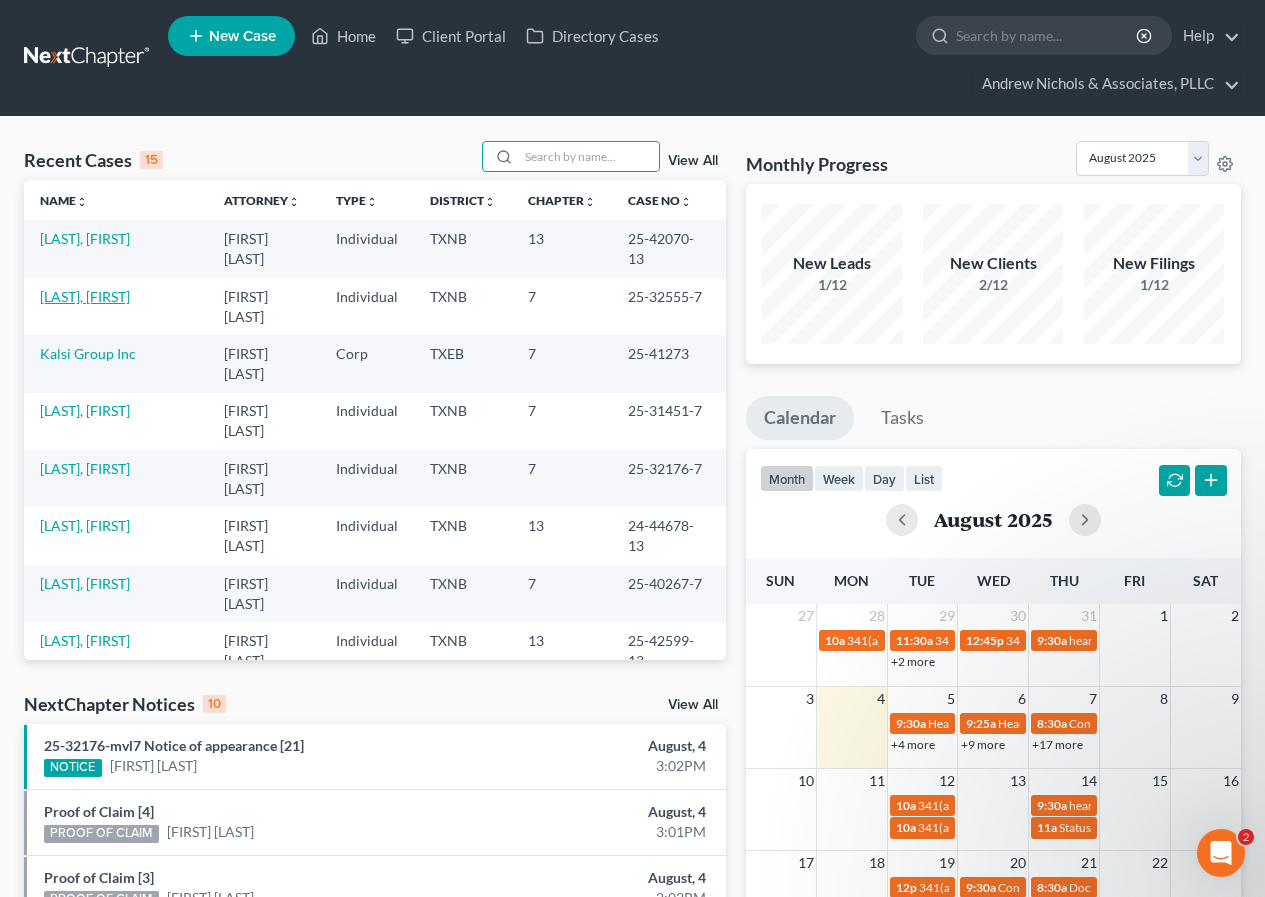 click on "[LAST], [FIRST]" at bounding box center (85, 296) 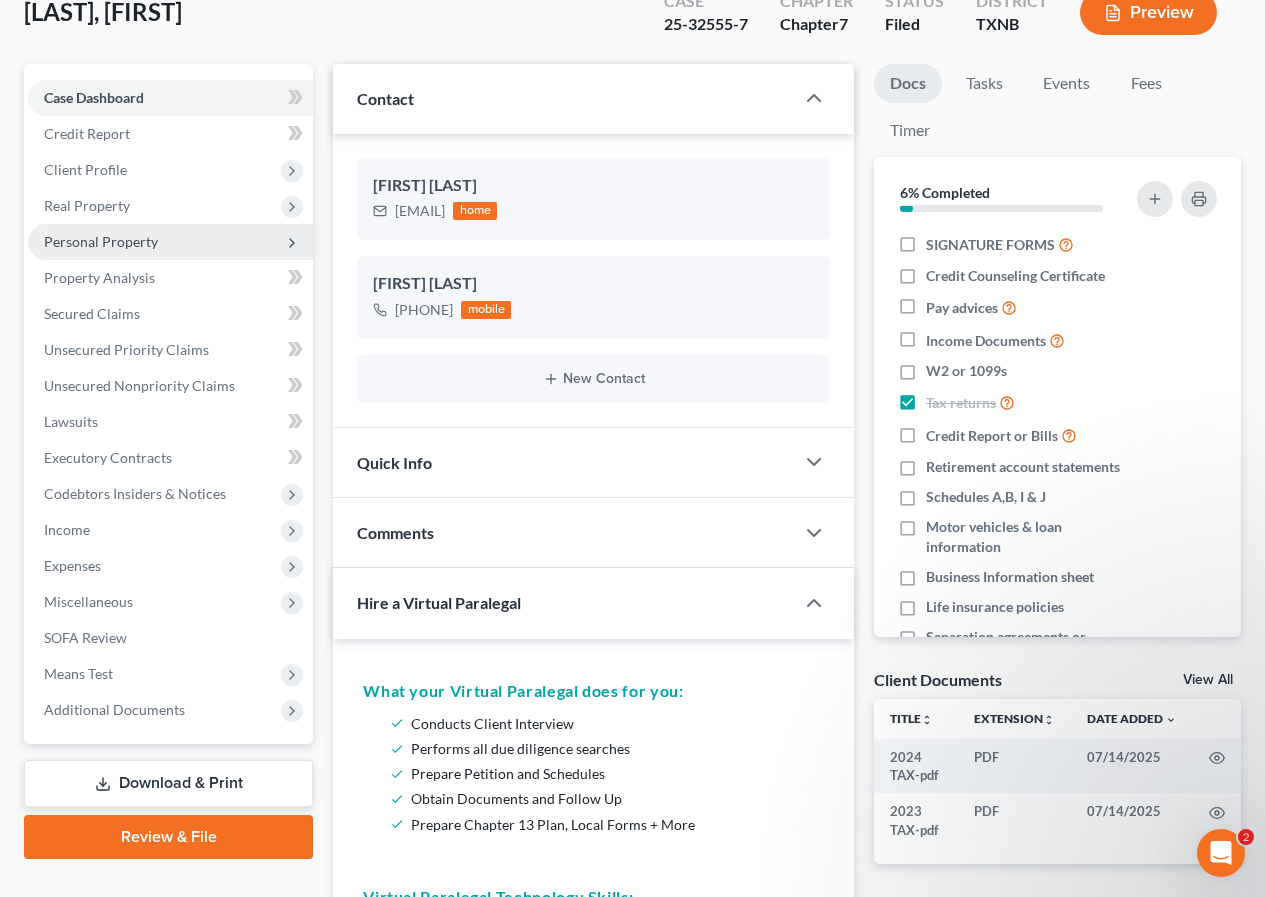 scroll, scrollTop: 200, scrollLeft: 0, axis: vertical 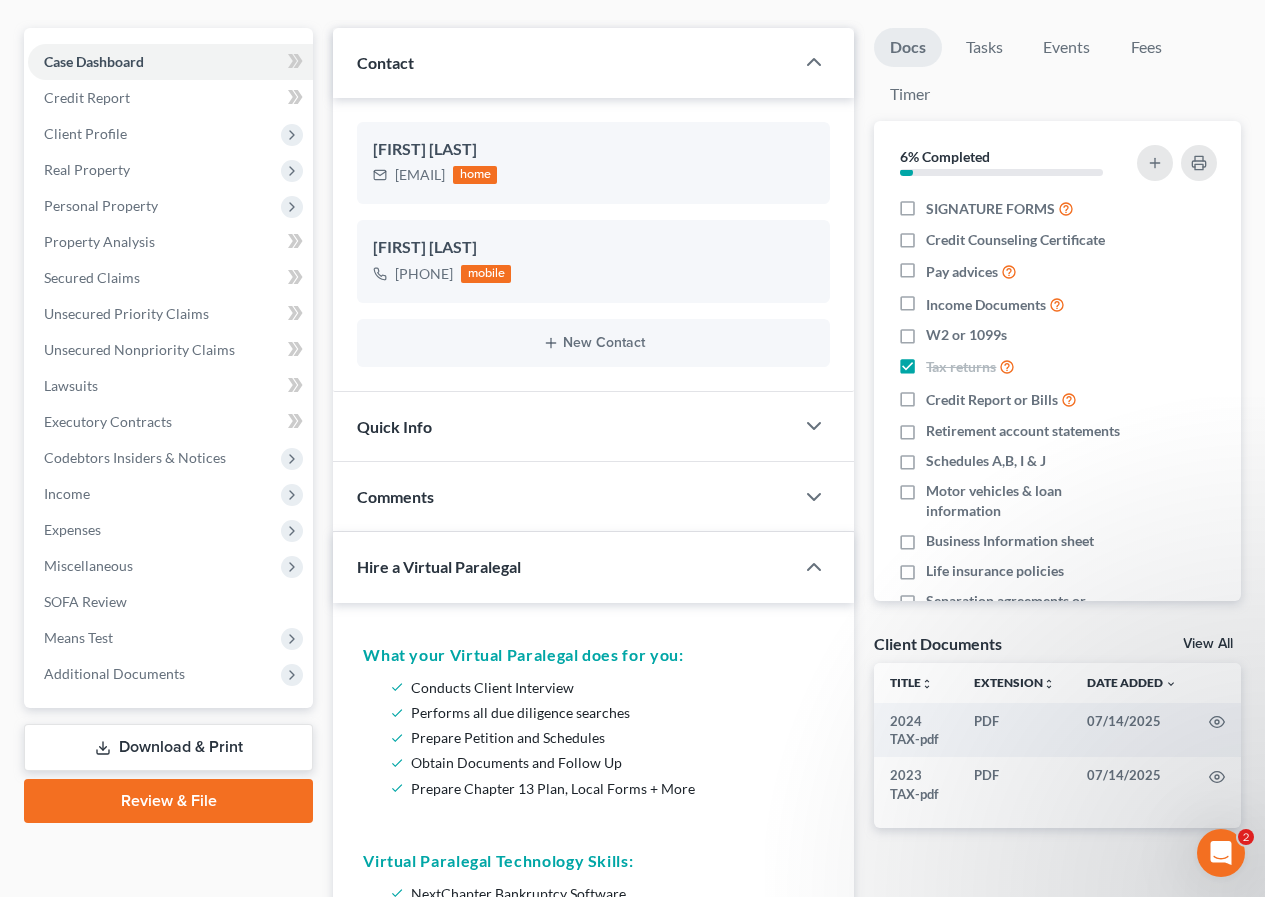 click on "Download & Print" at bounding box center (168, 747) 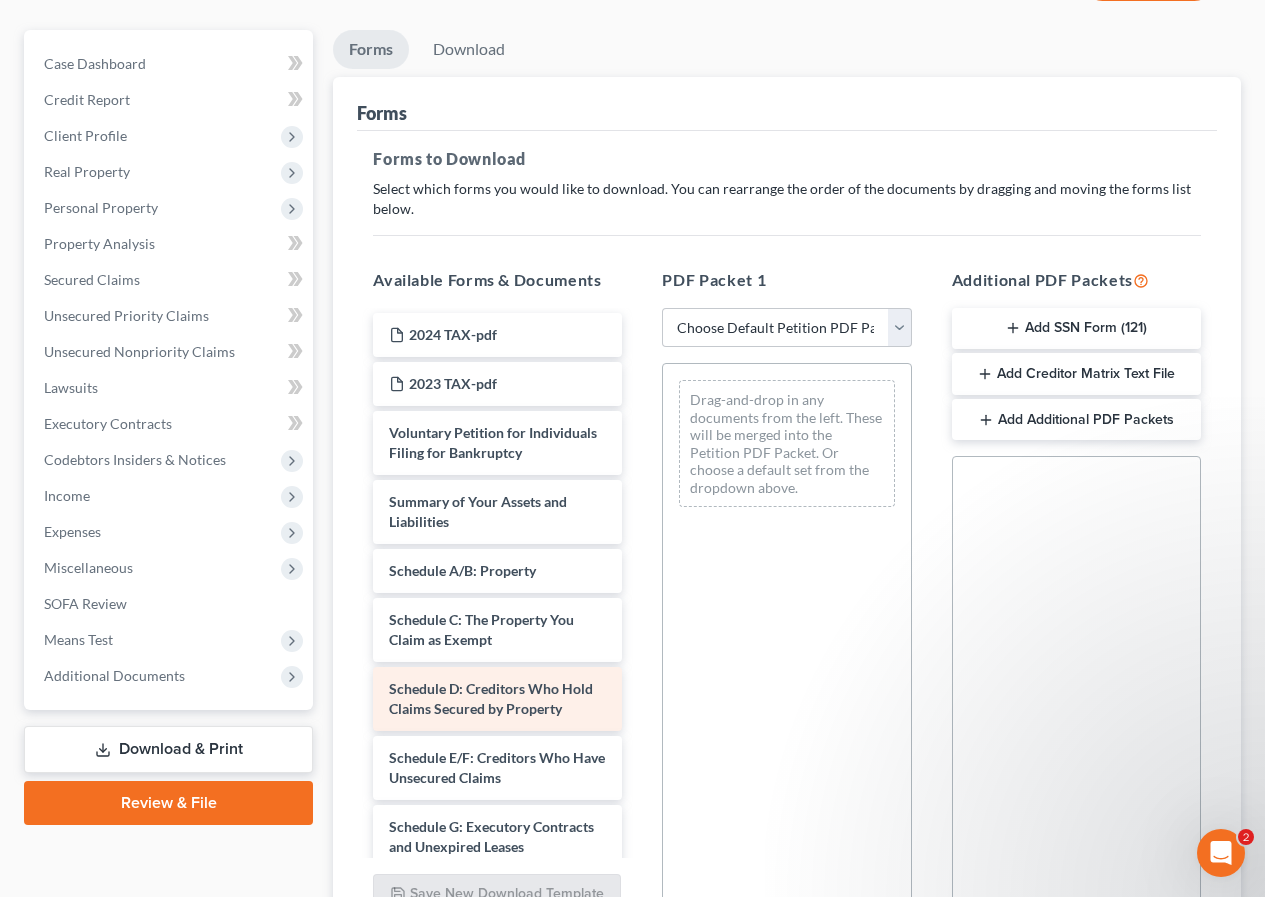 scroll, scrollTop: 200, scrollLeft: 0, axis: vertical 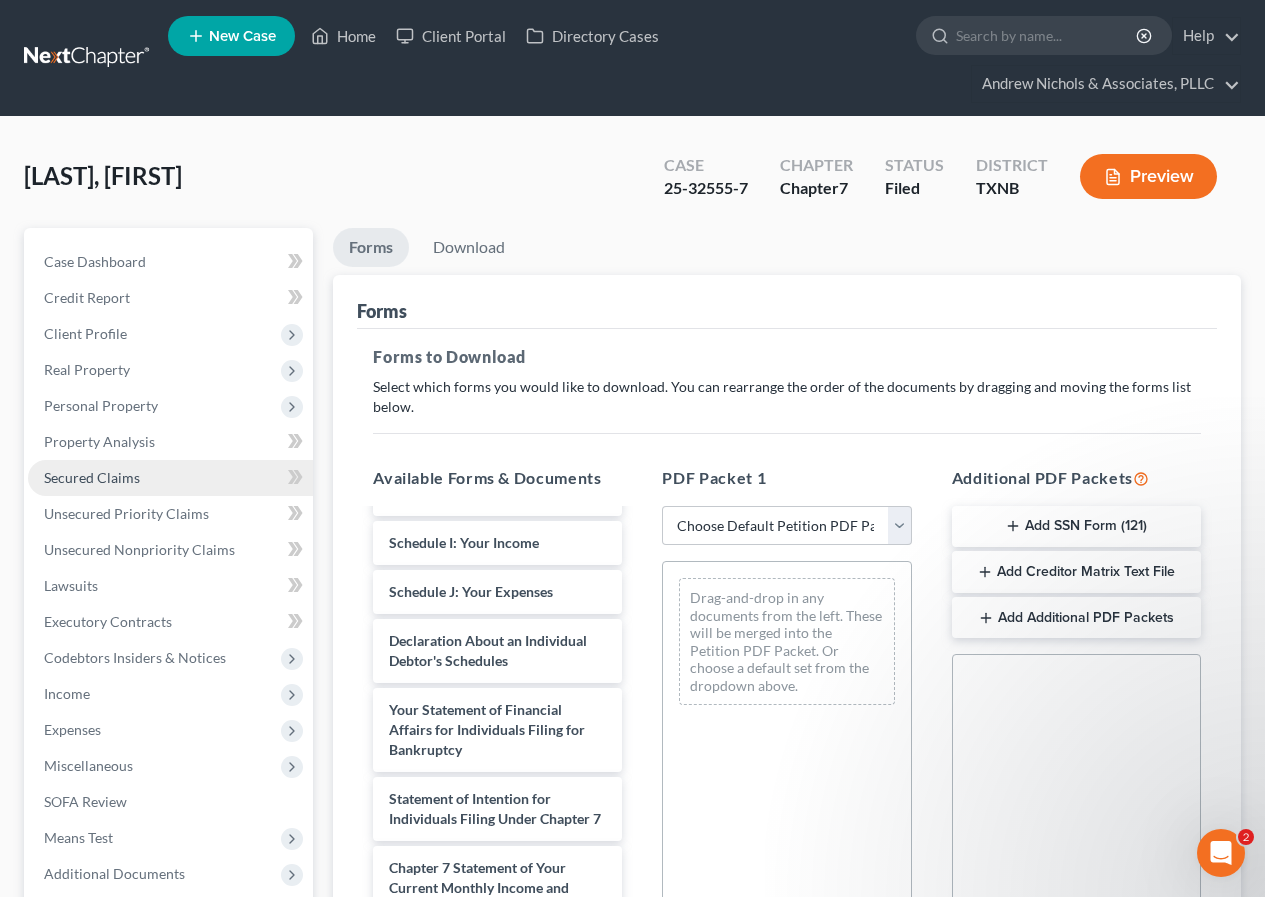 click on "Secured Claims" at bounding box center (92, 477) 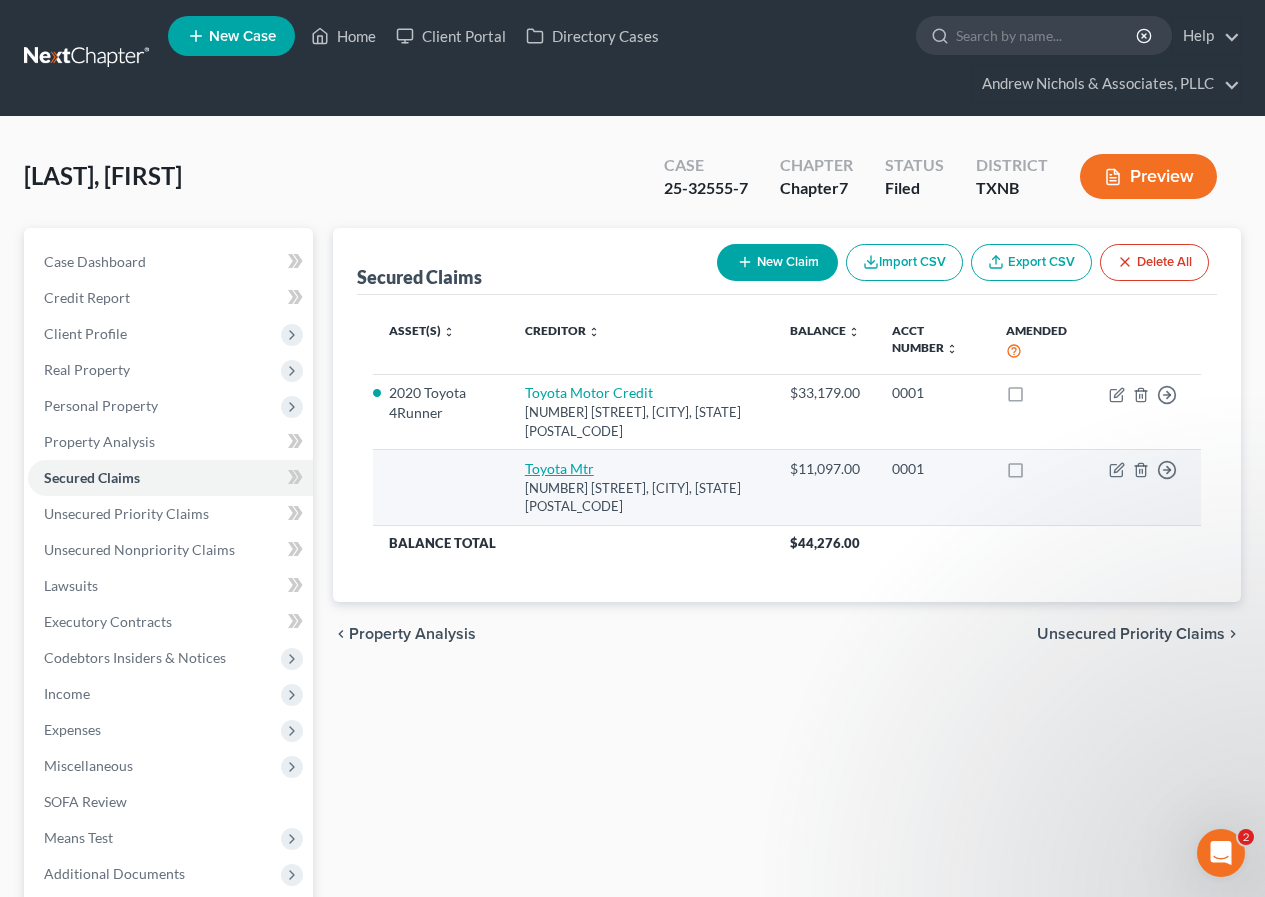 click on "Toyota Mtr" at bounding box center [559, 468] 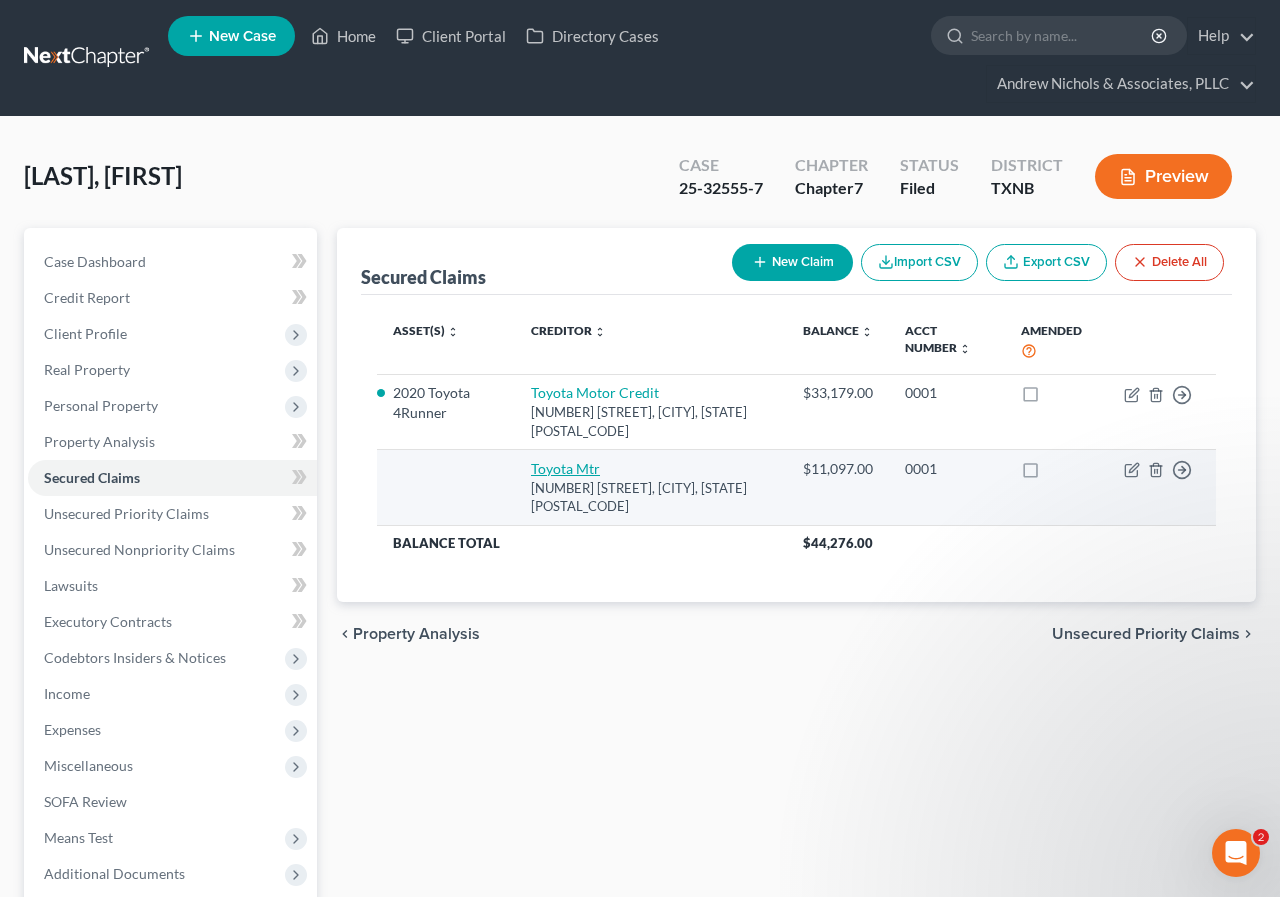 select on "14" 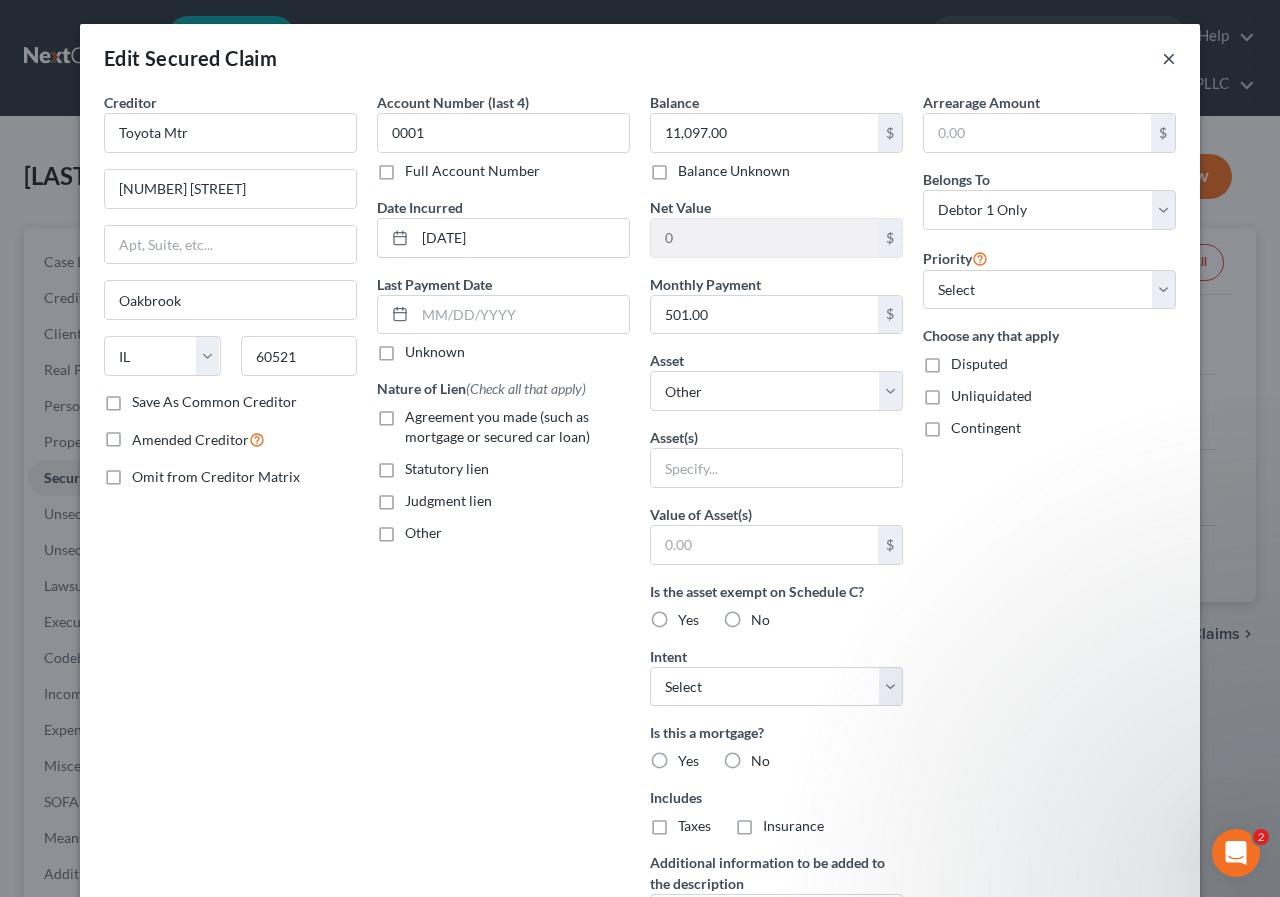 click on "×" at bounding box center (1169, 58) 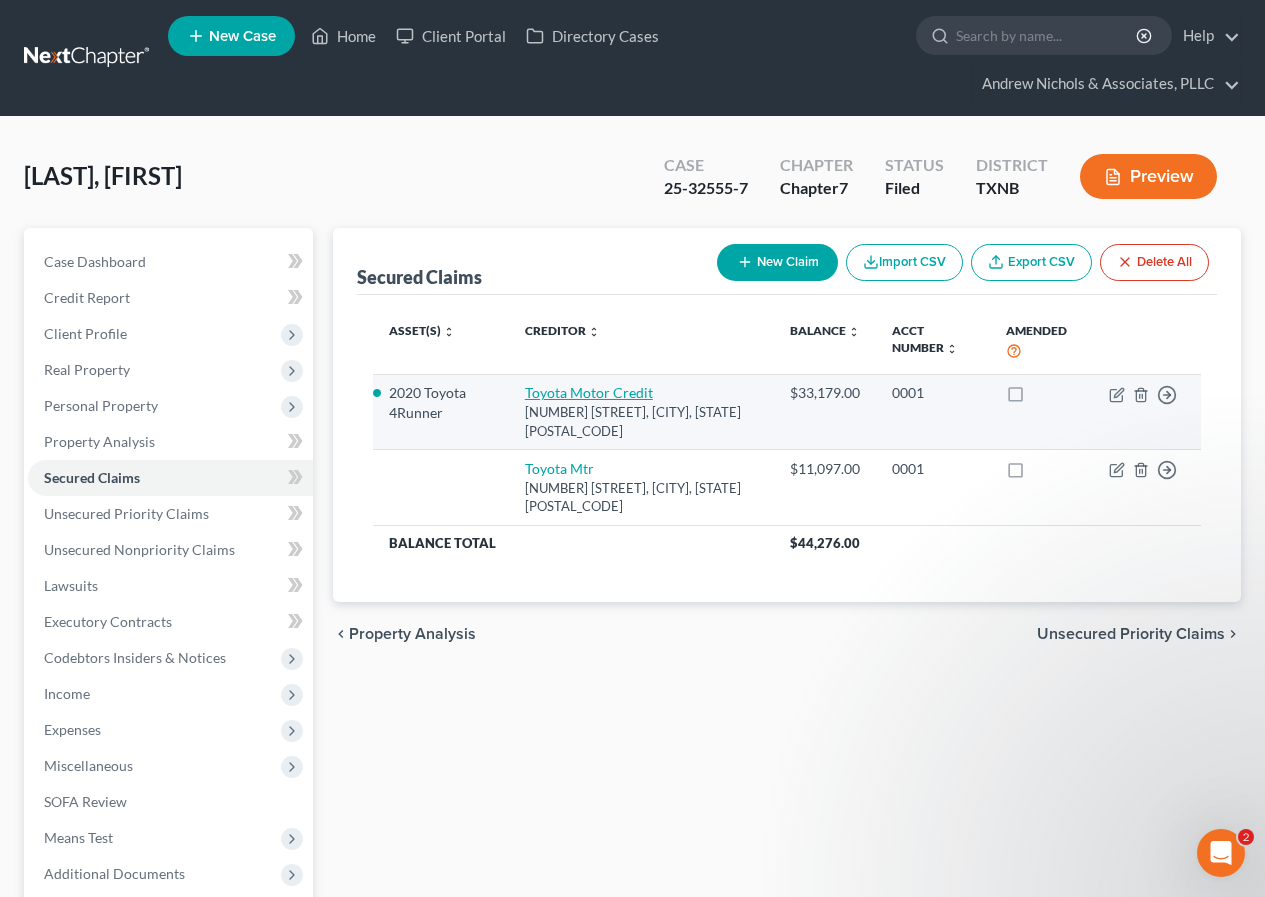 click on "Toyota Motor Credit" at bounding box center [589, 392] 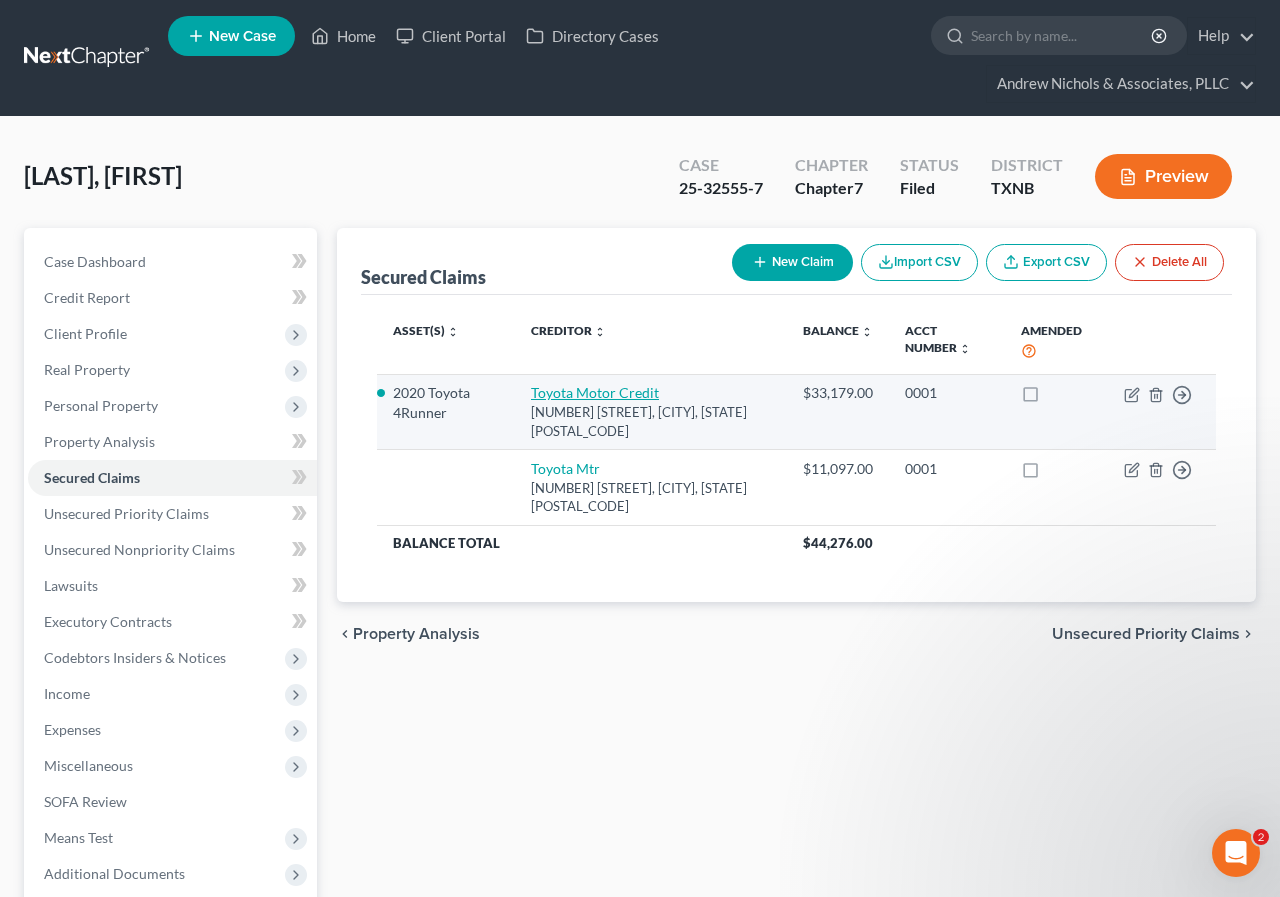 select on "22" 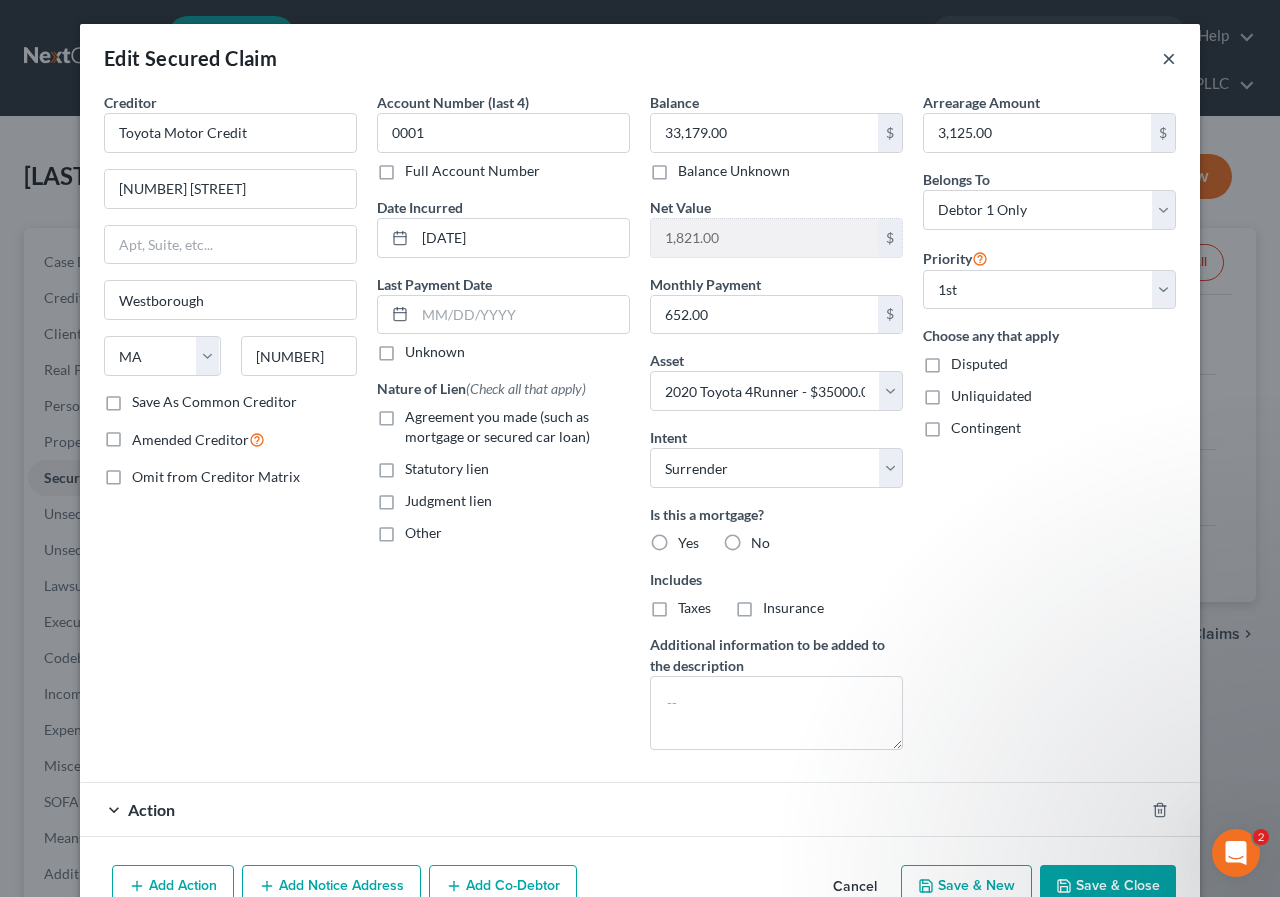 click on "×" at bounding box center [1169, 58] 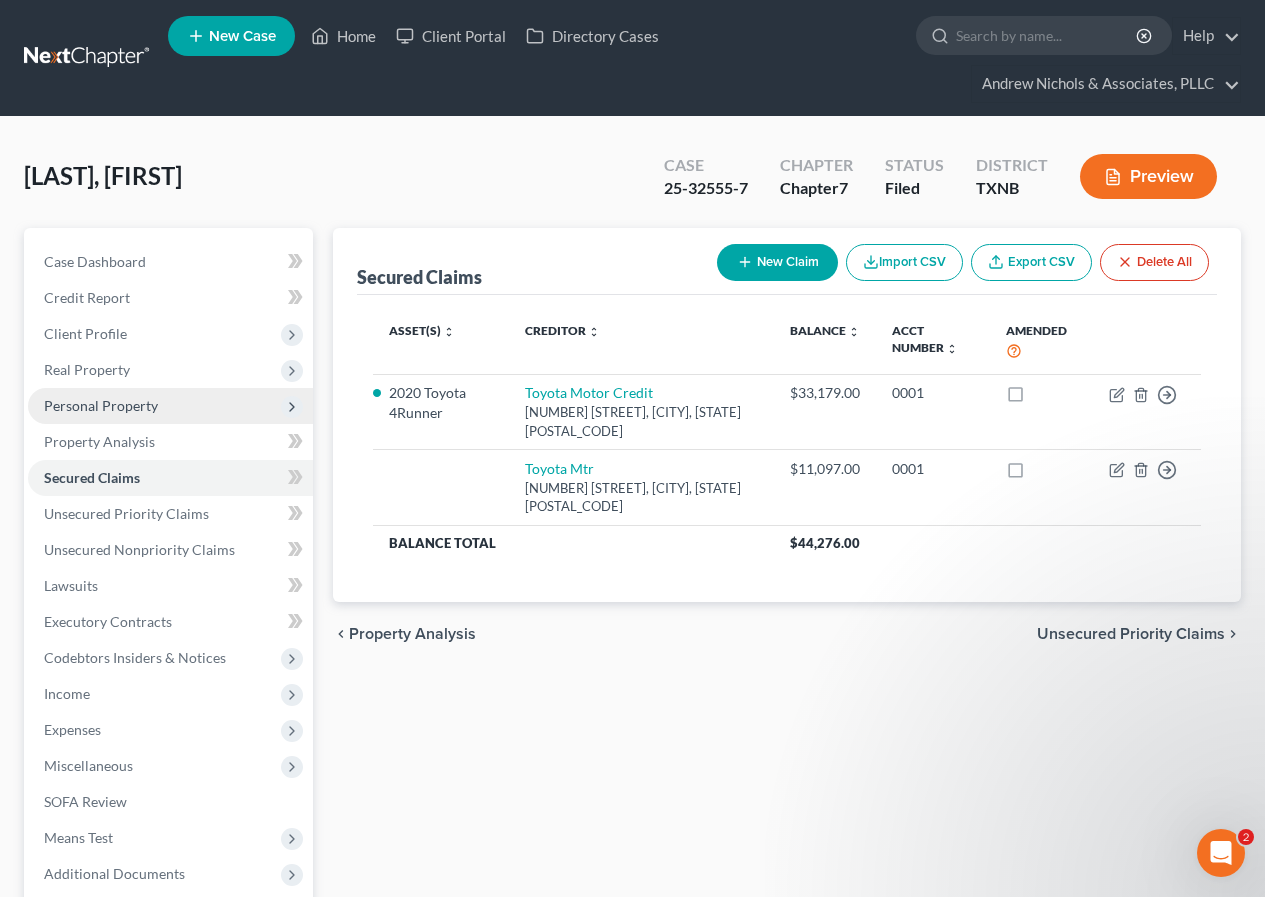 click on "Personal Property" at bounding box center (101, 405) 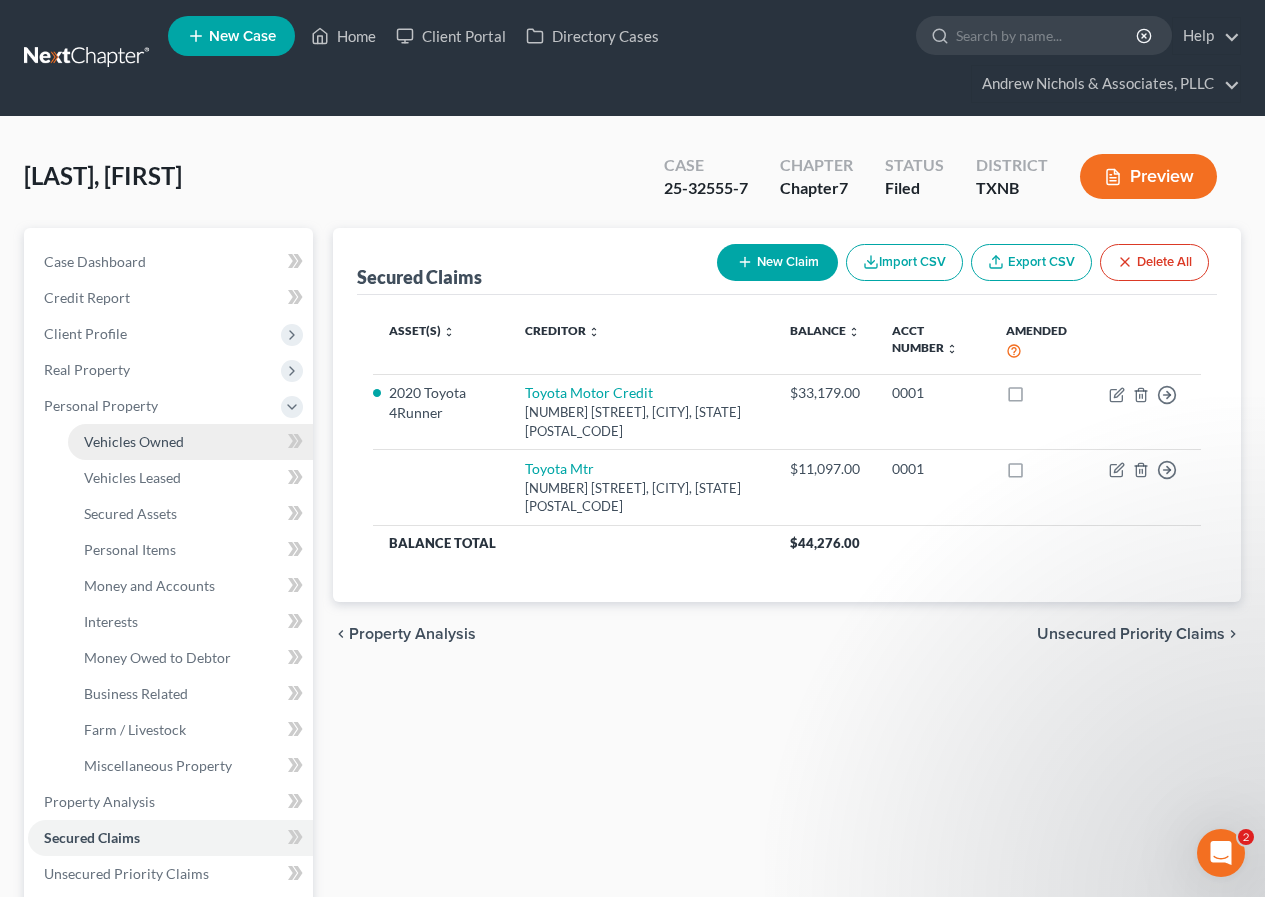 click on "Vehicles Owned" at bounding box center [134, 441] 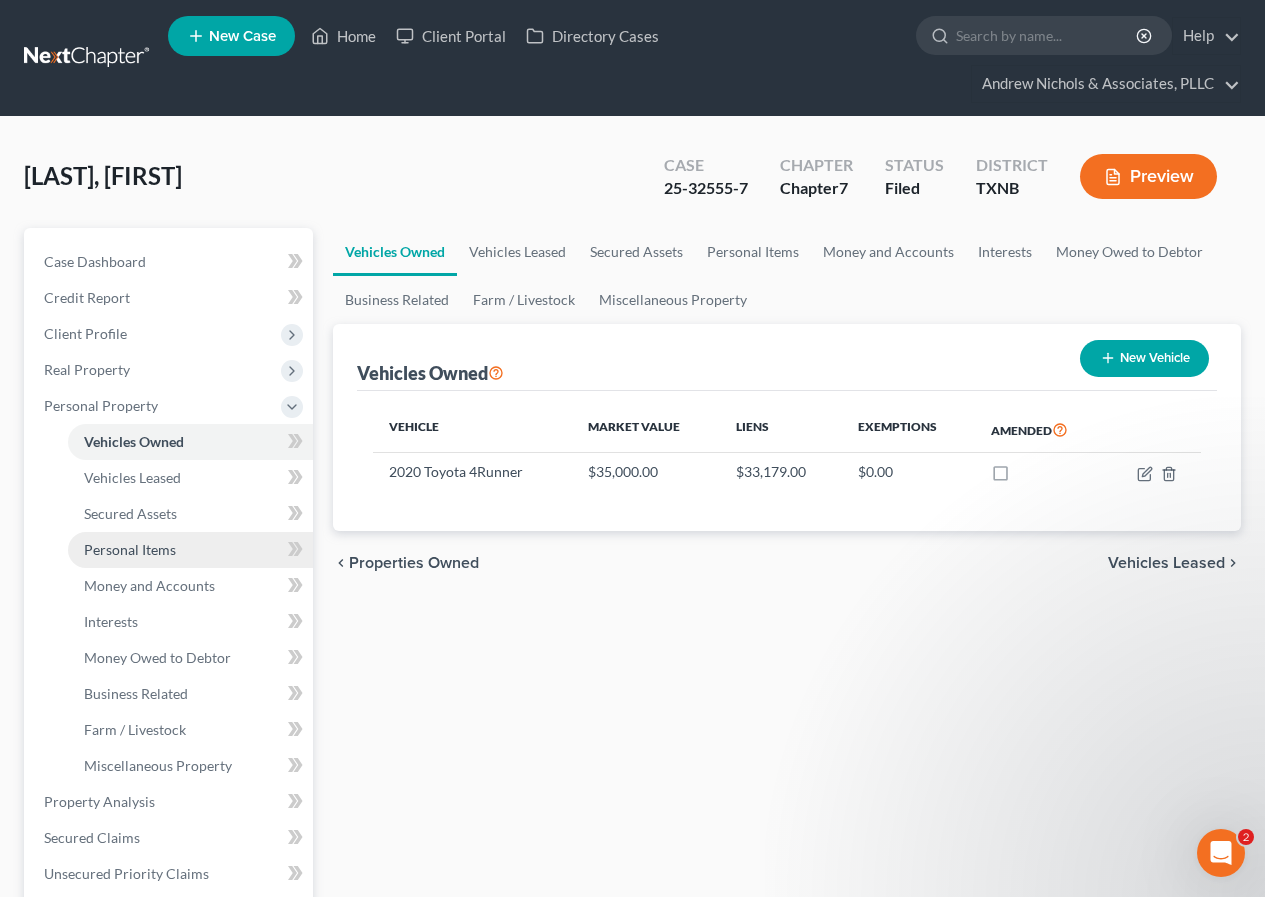 click on "Personal Items" at bounding box center (190, 550) 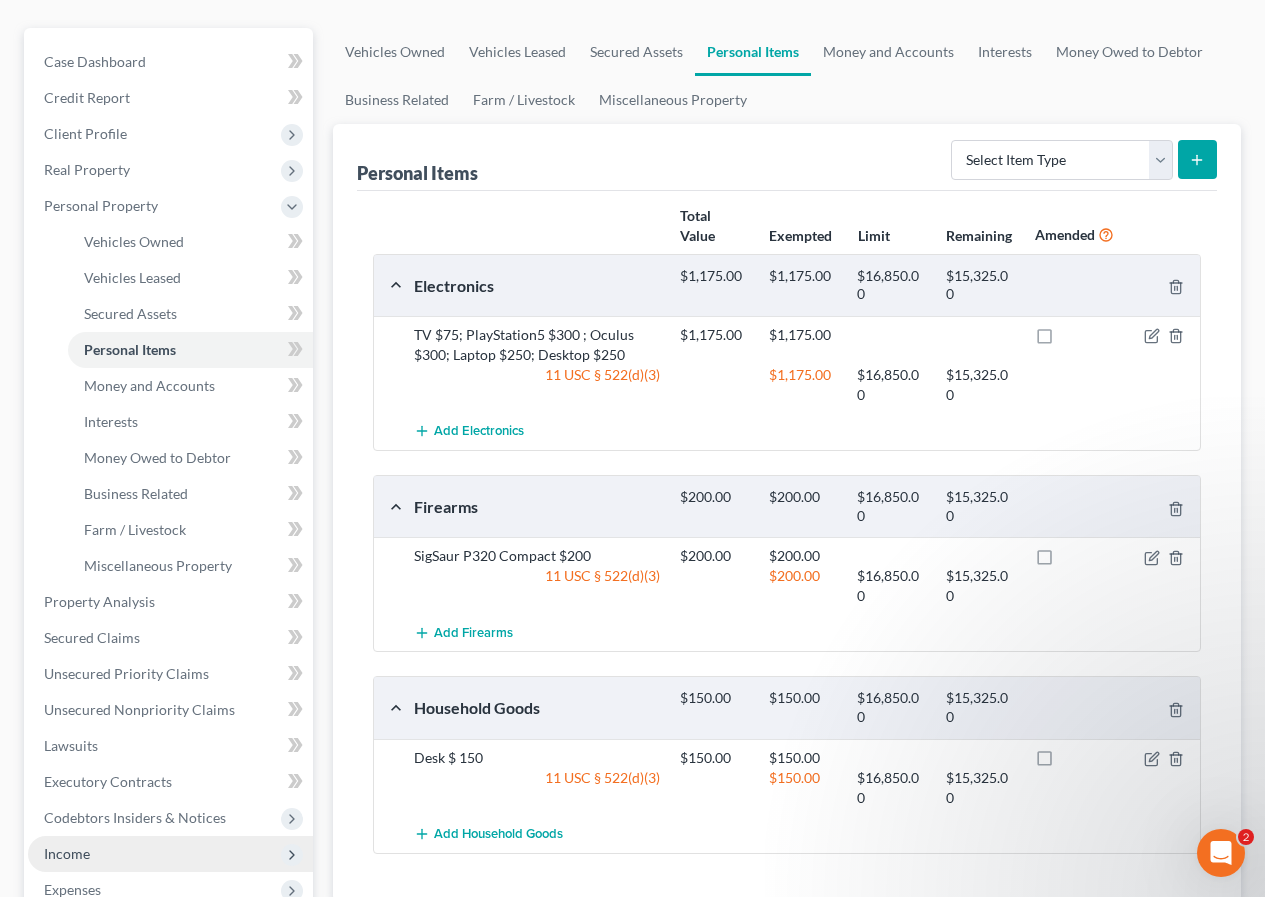 scroll, scrollTop: 0, scrollLeft: 0, axis: both 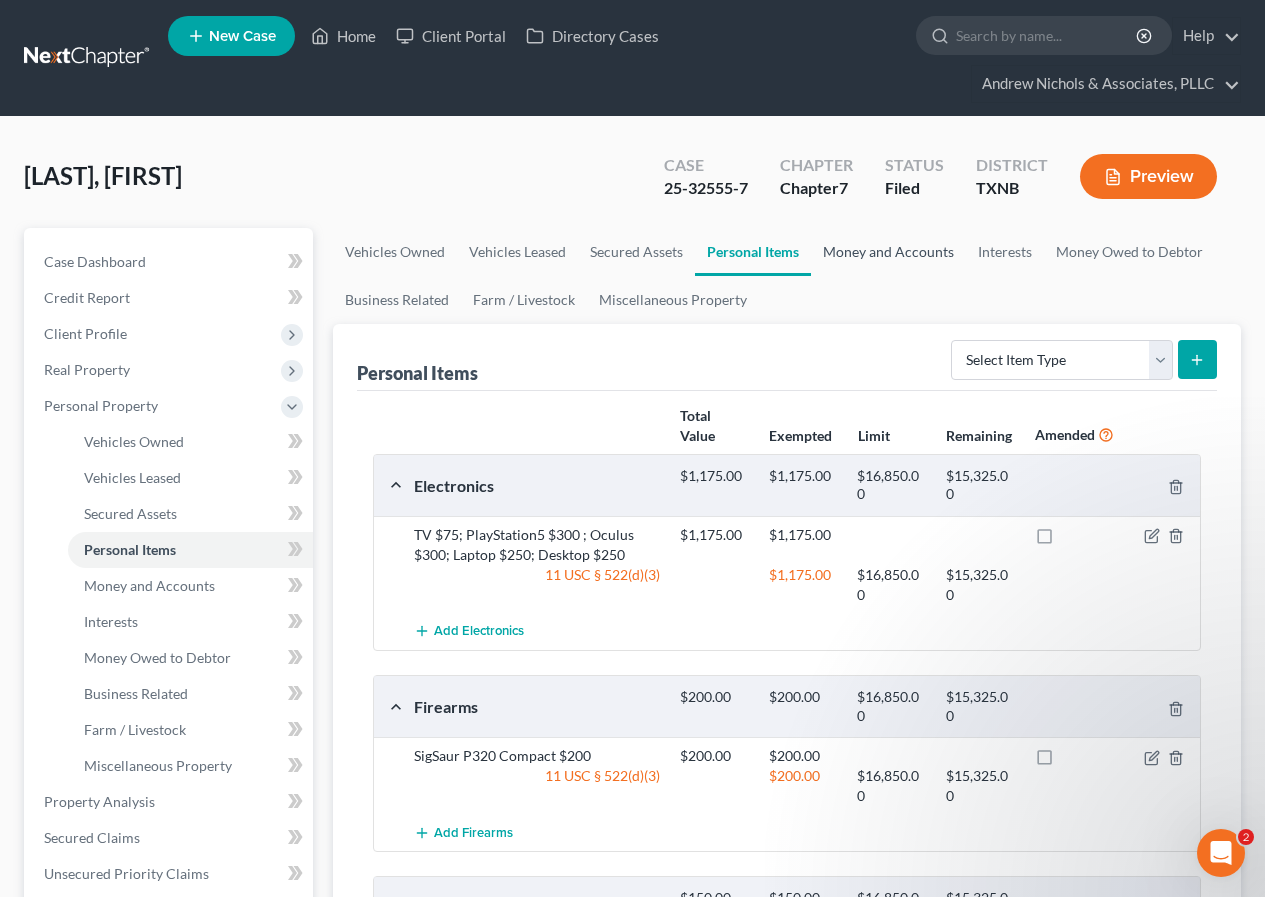 click on "Money and Accounts" at bounding box center [888, 252] 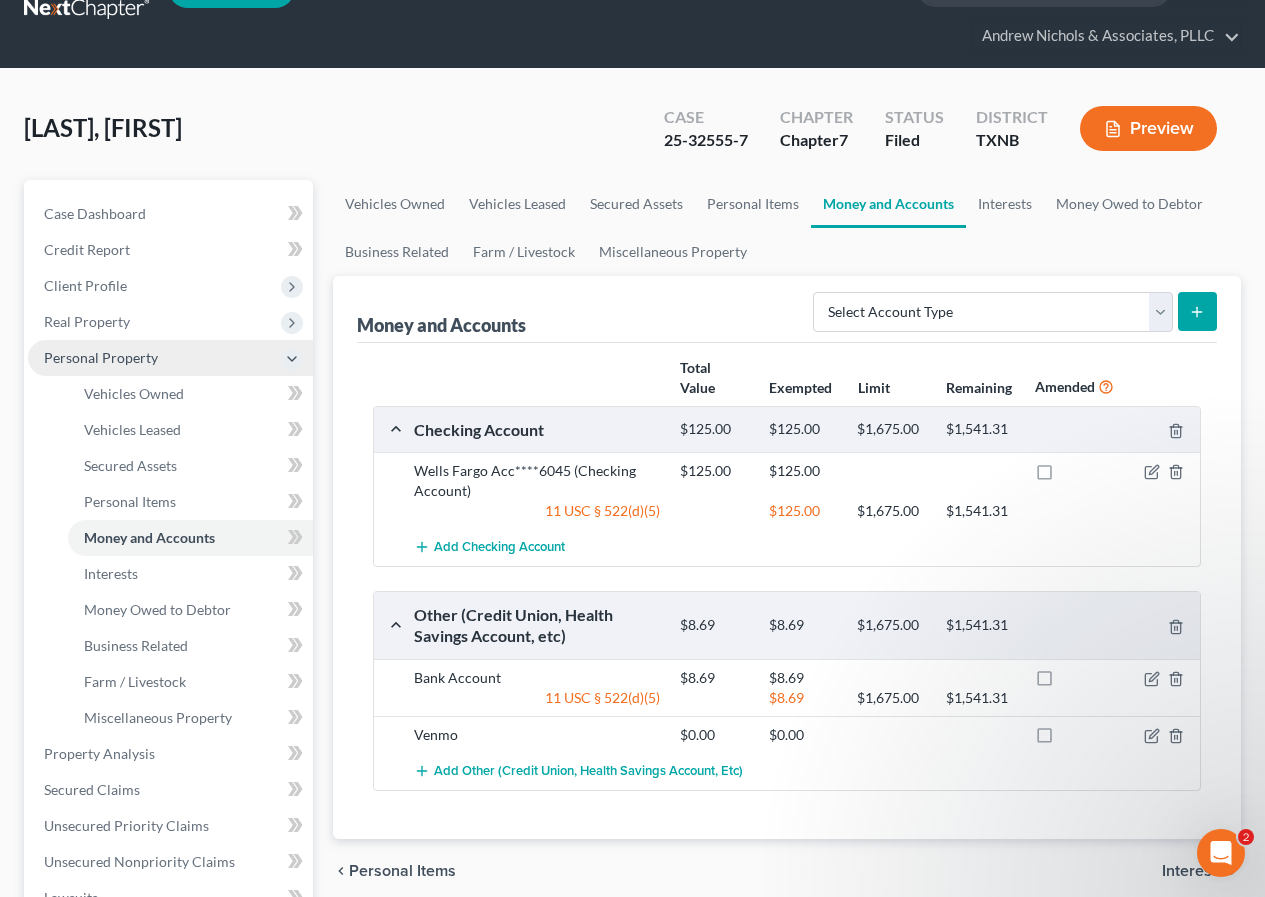 scroll, scrollTop: 0, scrollLeft: 0, axis: both 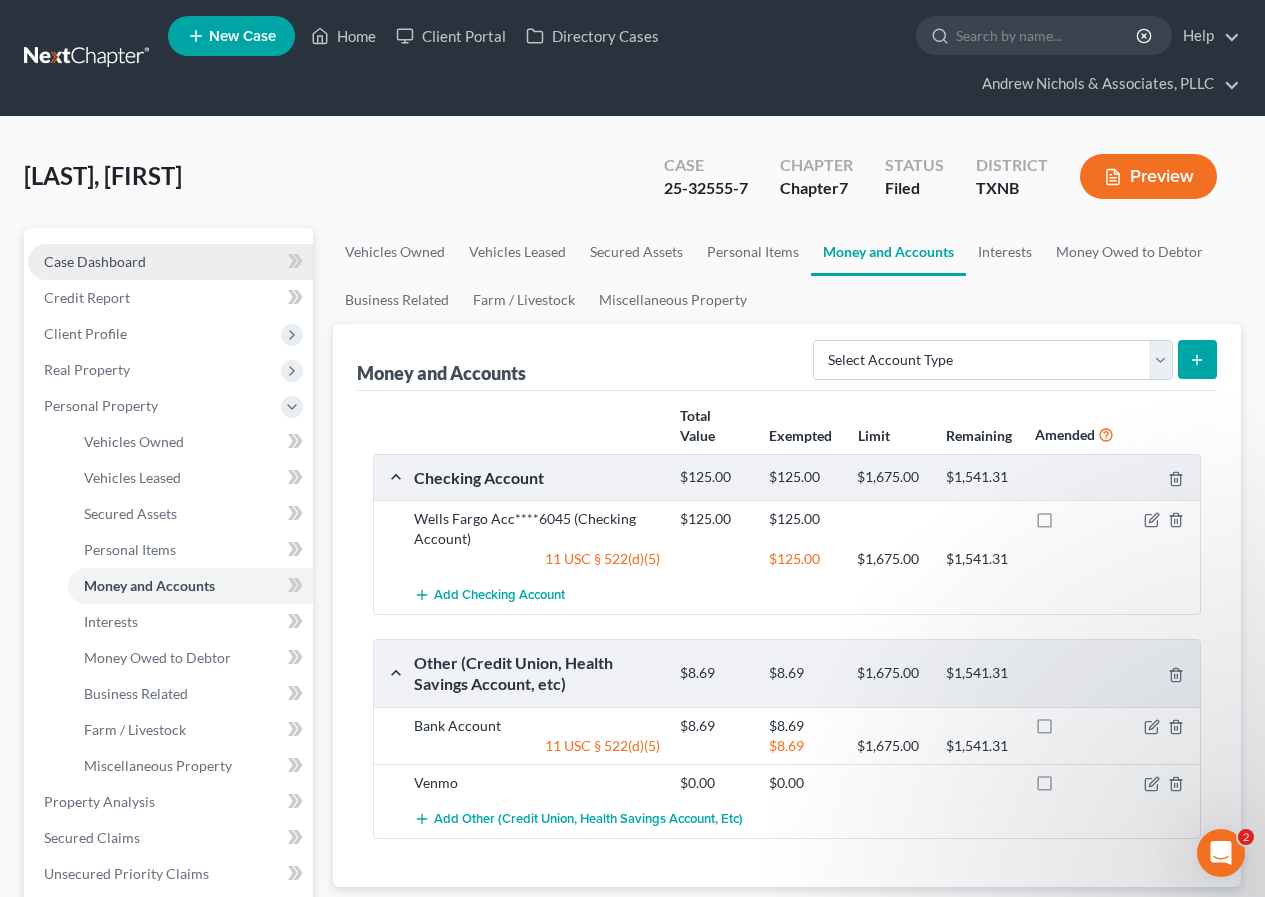 click on "Case Dashboard" at bounding box center (95, 261) 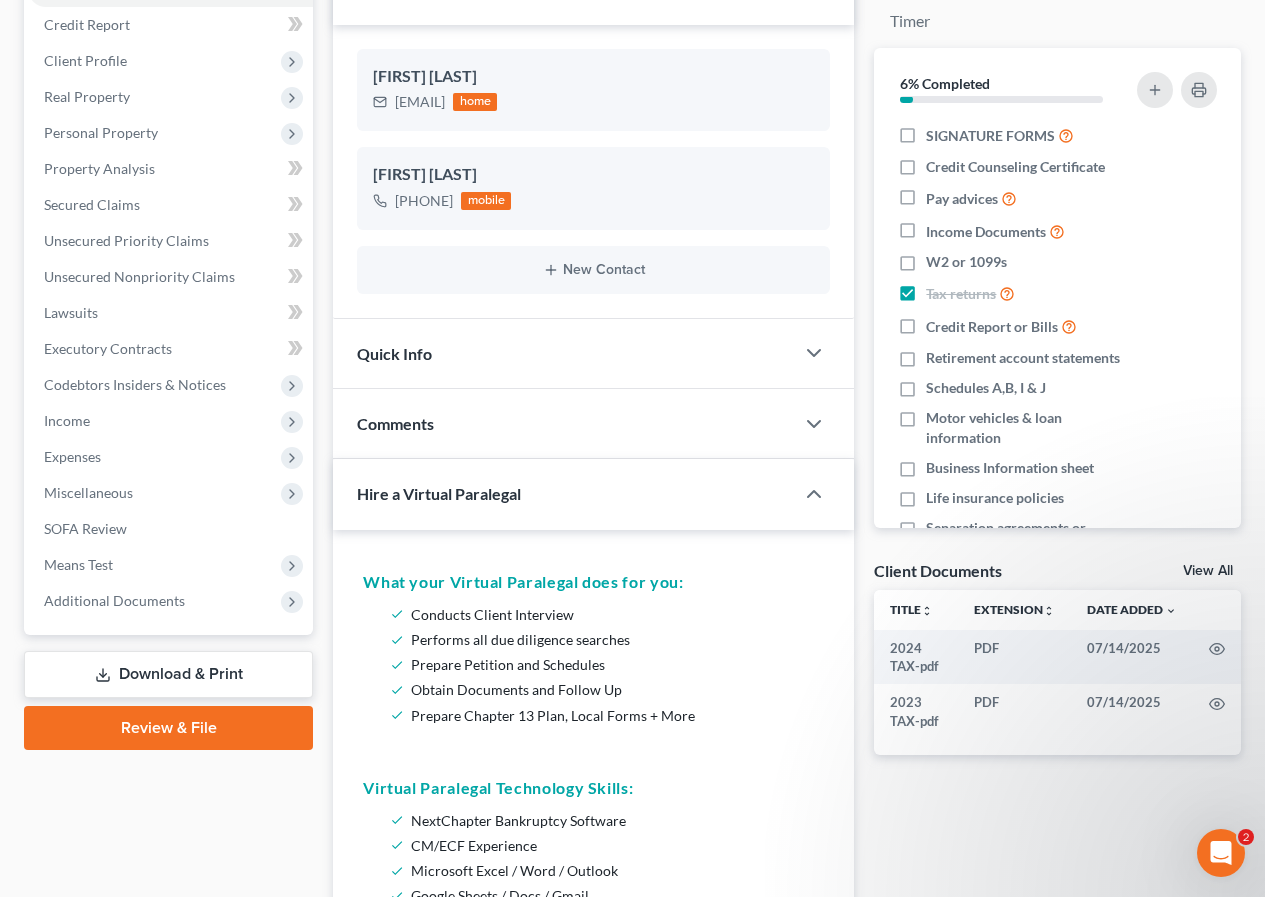 scroll, scrollTop: 300, scrollLeft: 0, axis: vertical 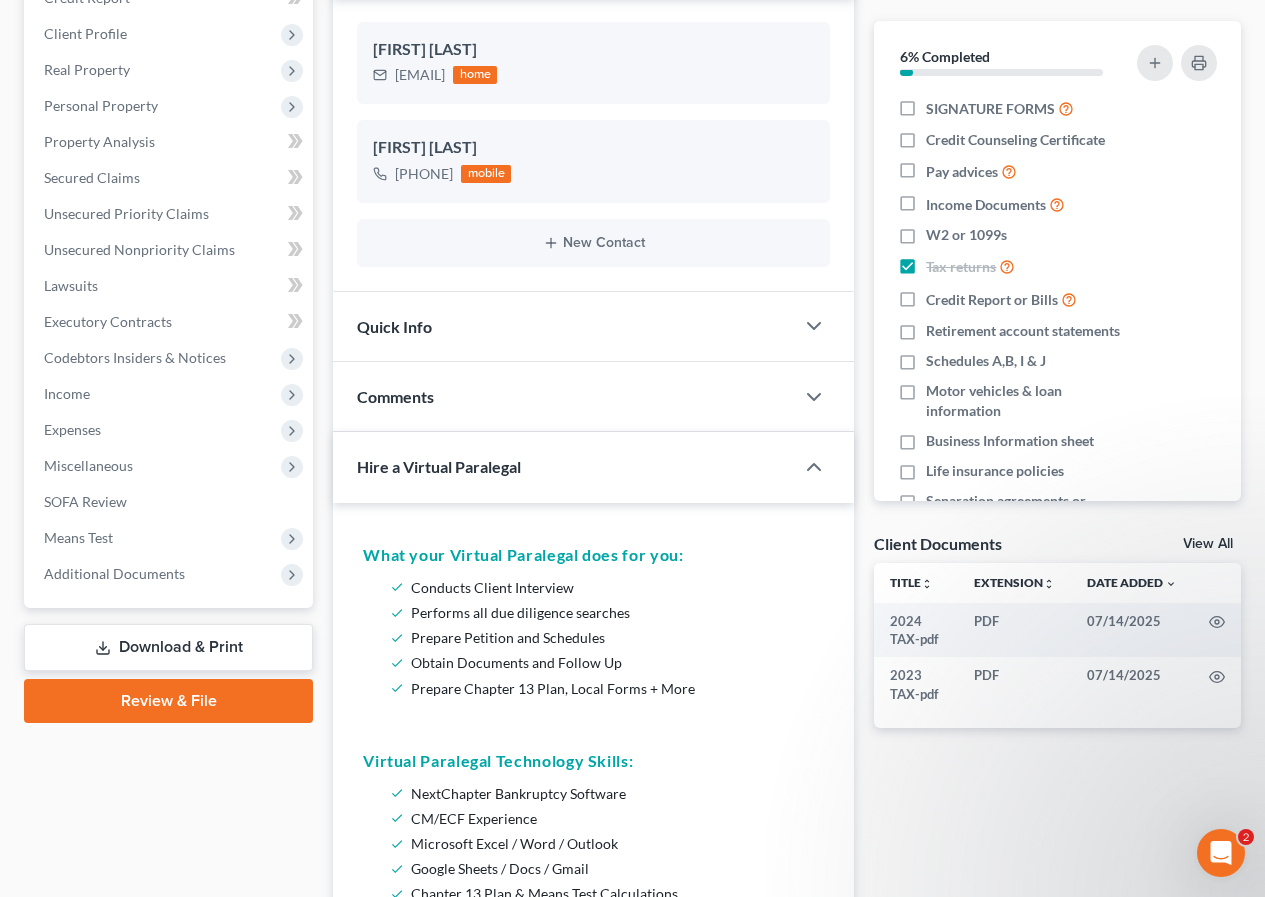 click on "Download & Print" at bounding box center [168, 647] 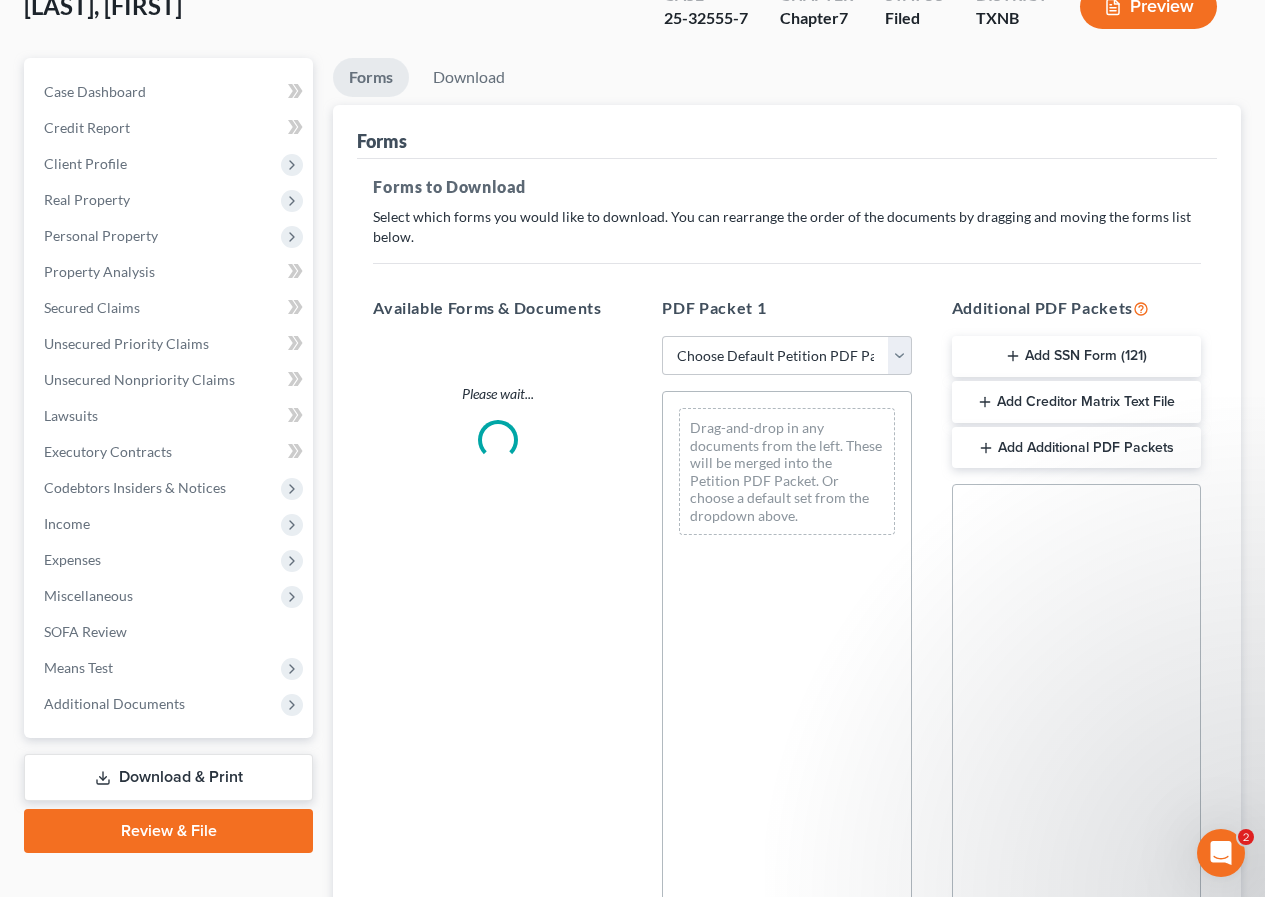 scroll, scrollTop: 0, scrollLeft: 0, axis: both 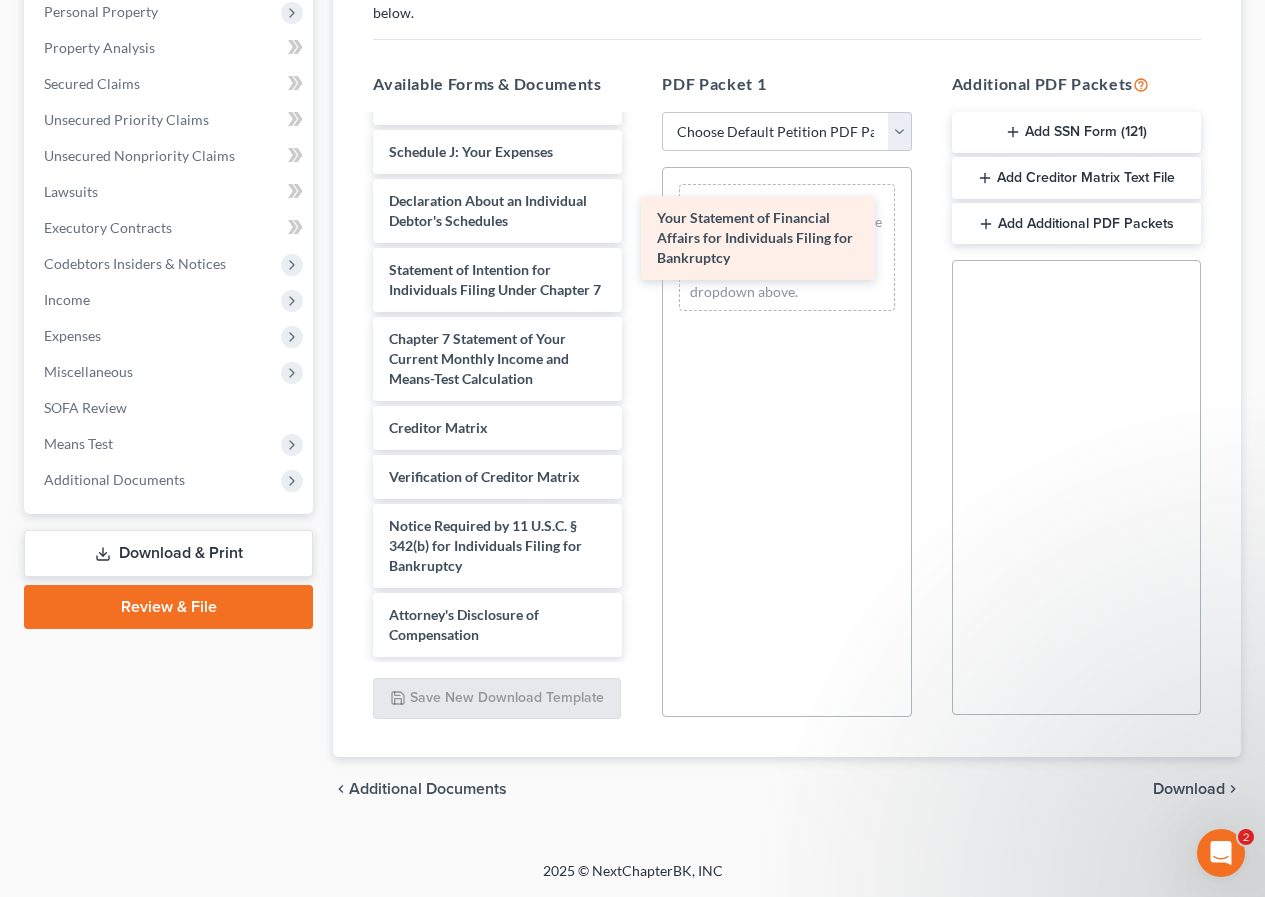 drag, startPoint x: 430, startPoint y: 294, endPoint x: 698, endPoint y: 252, distance: 271.2711 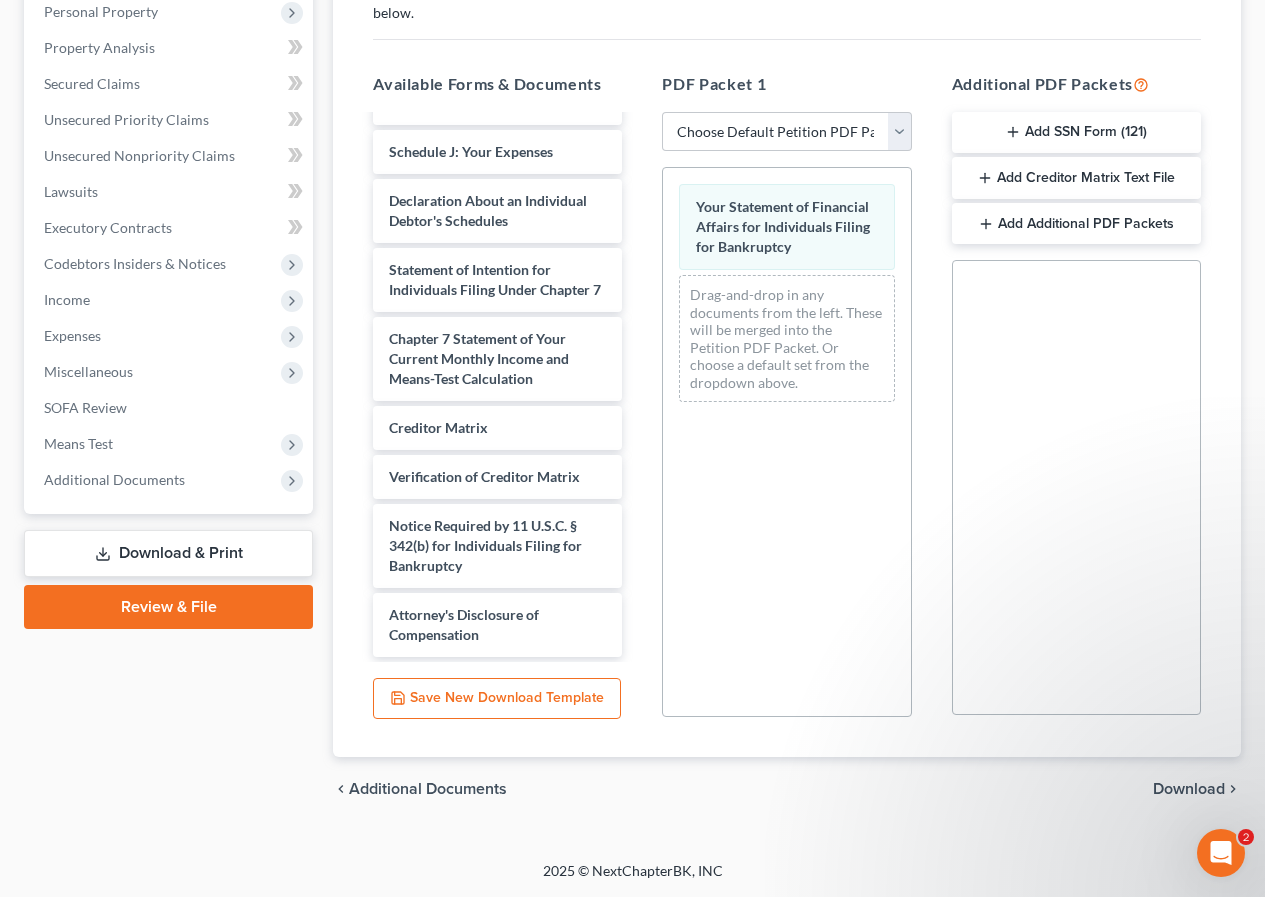 click on "Download" at bounding box center [1189, 789] 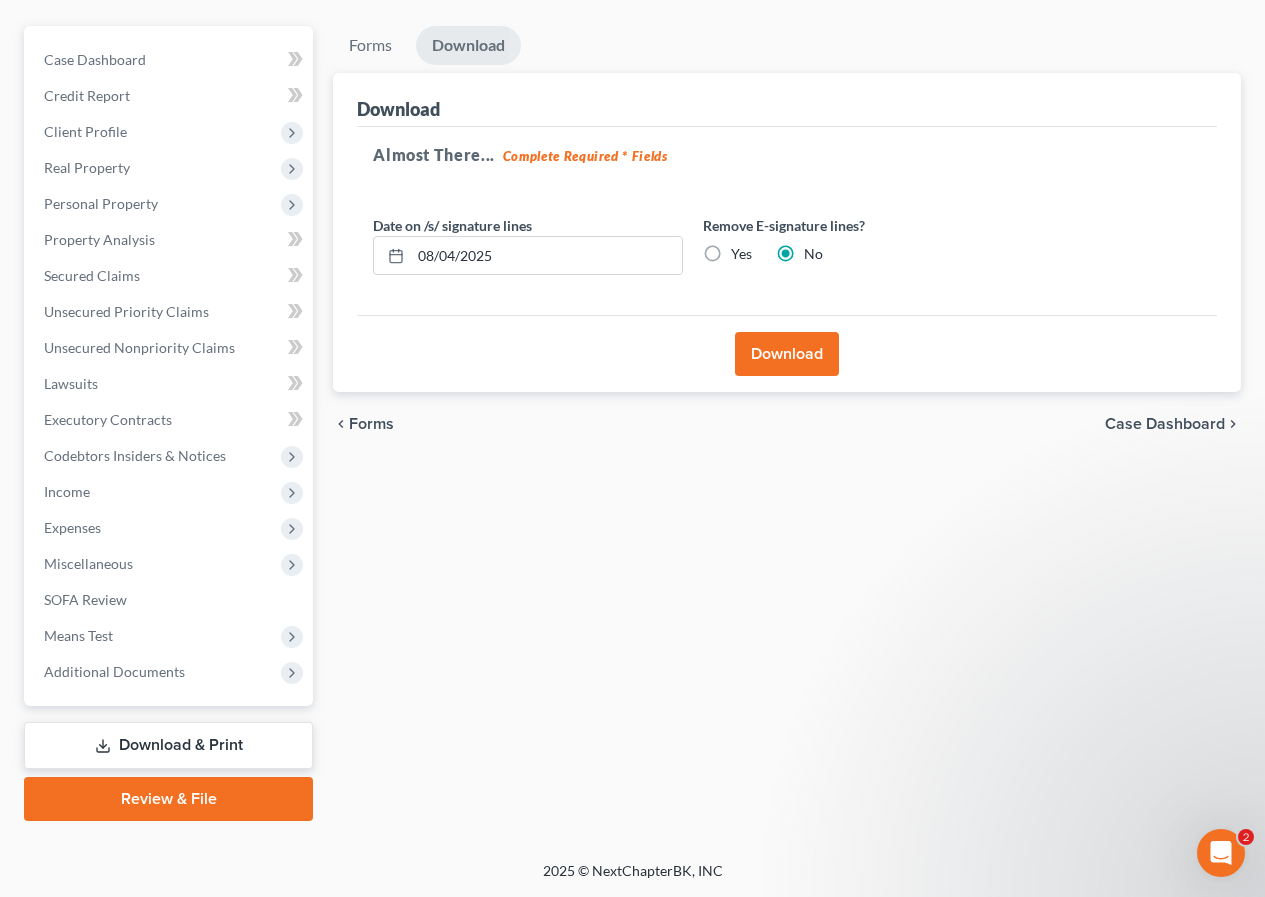 scroll, scrollTop: 202, scrollLeft: 0, axis: vertical 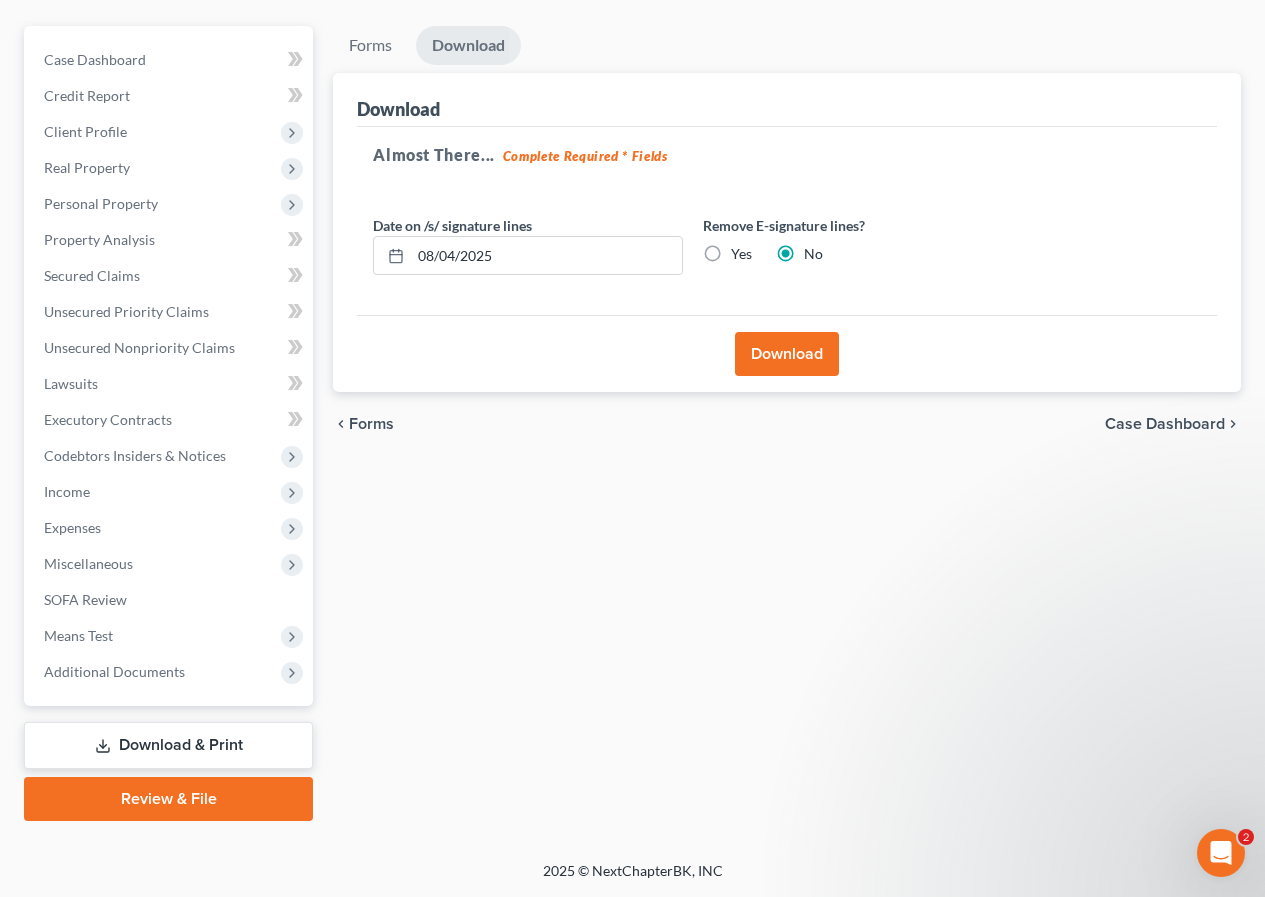 click on "Download" at bounding box center (787, 354) 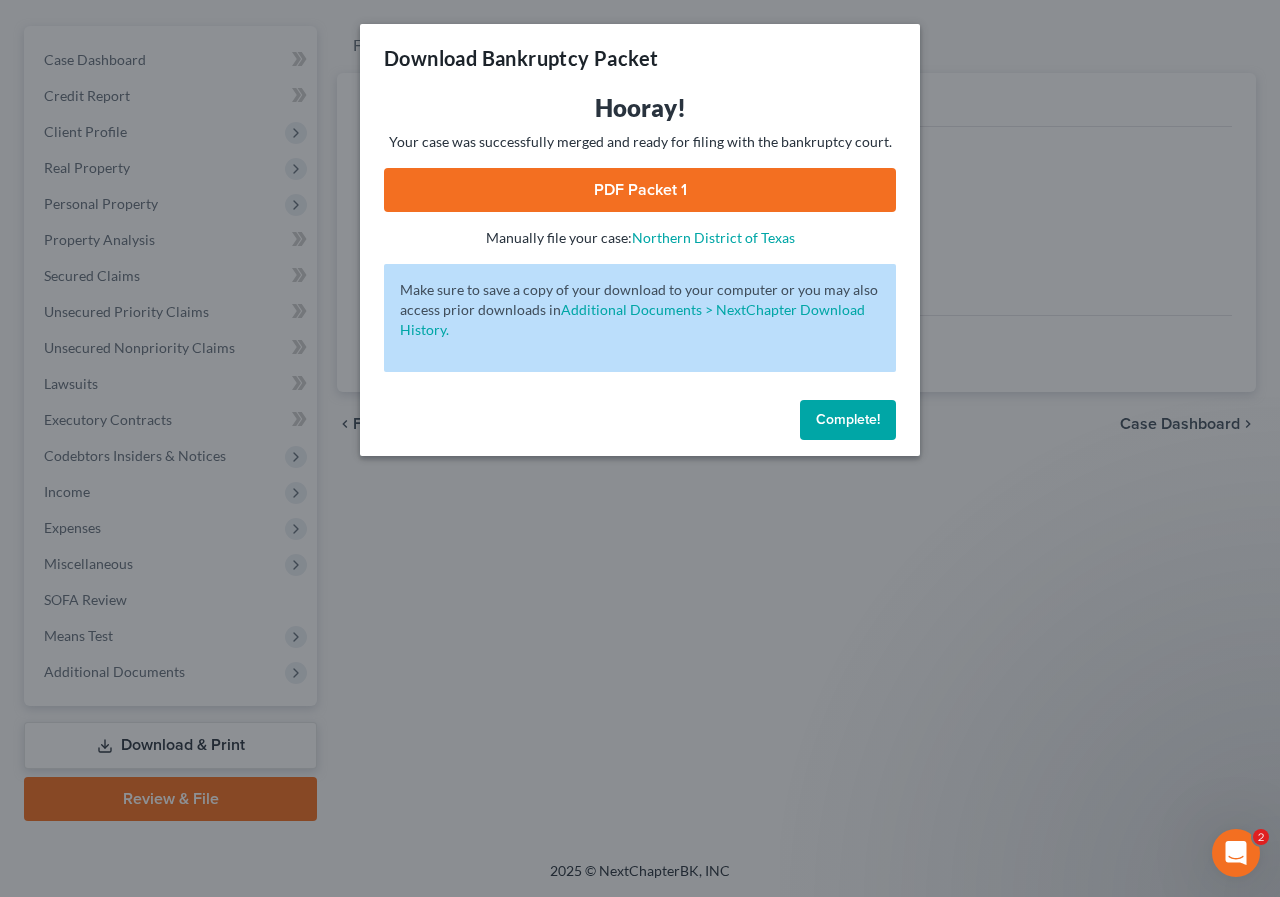 click on "PDF Packet 1" at bounding box center [640, 190] 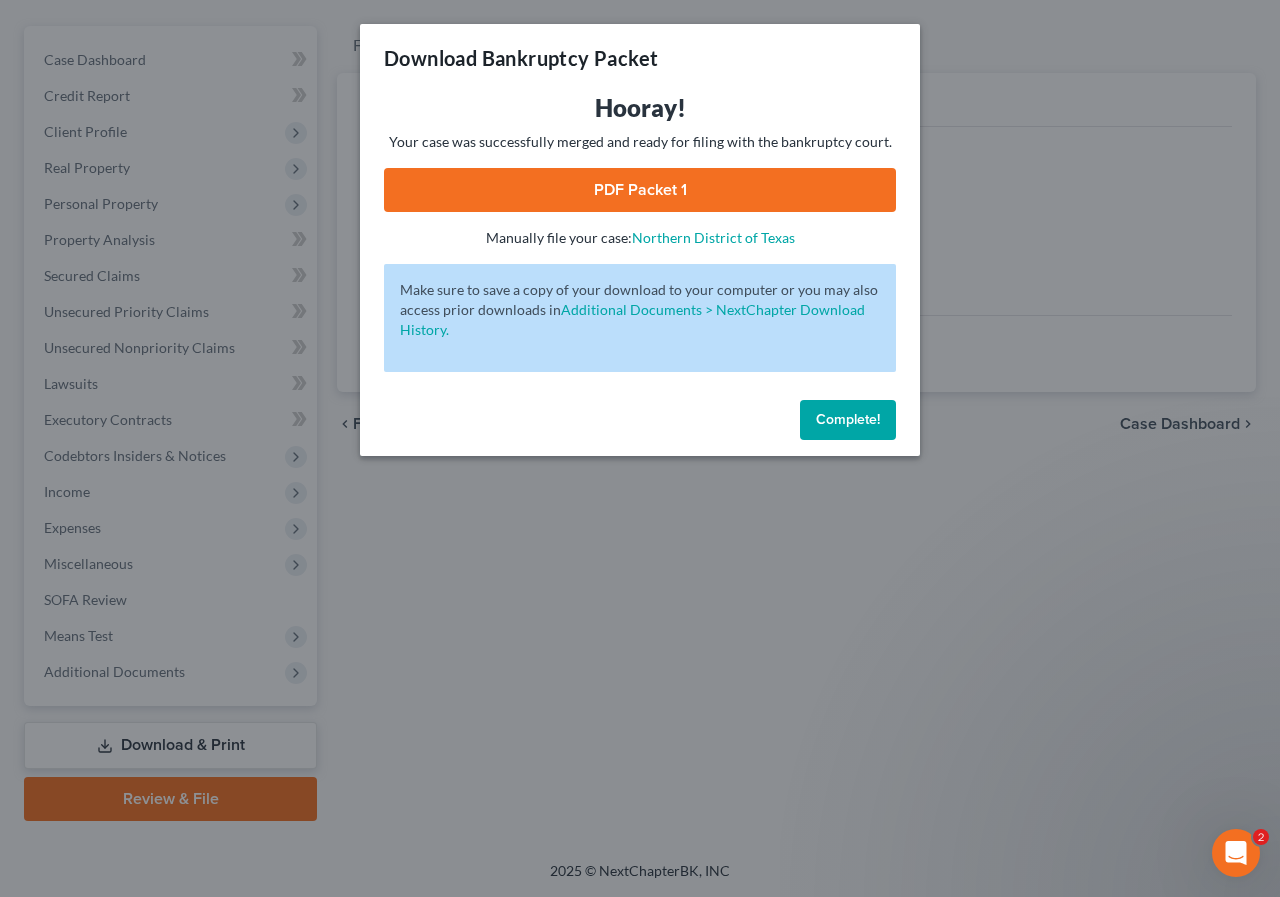 click on "Complete!" at bounding box center (848, 419) 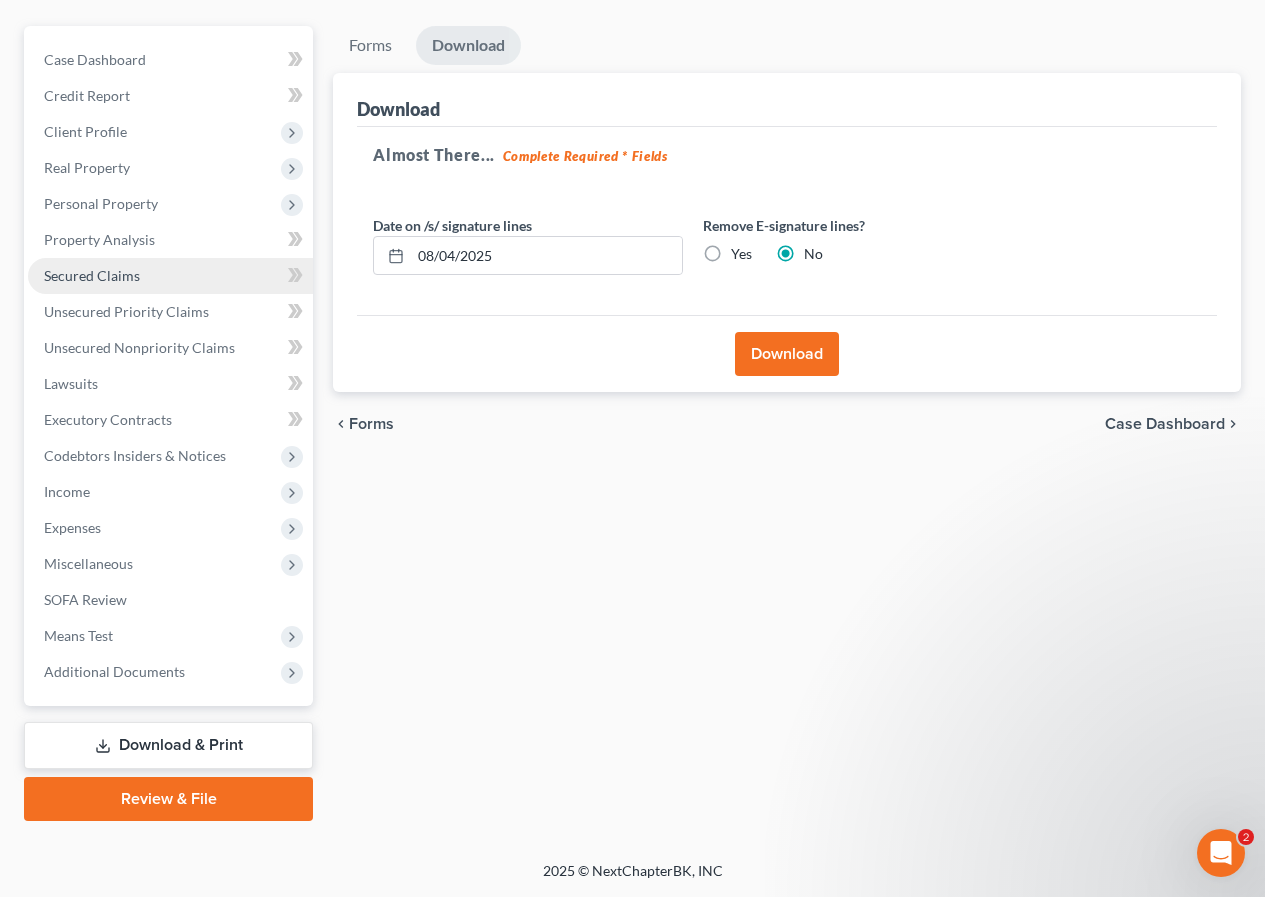 click on "Secured Claims" at bounding box center [92, 275] 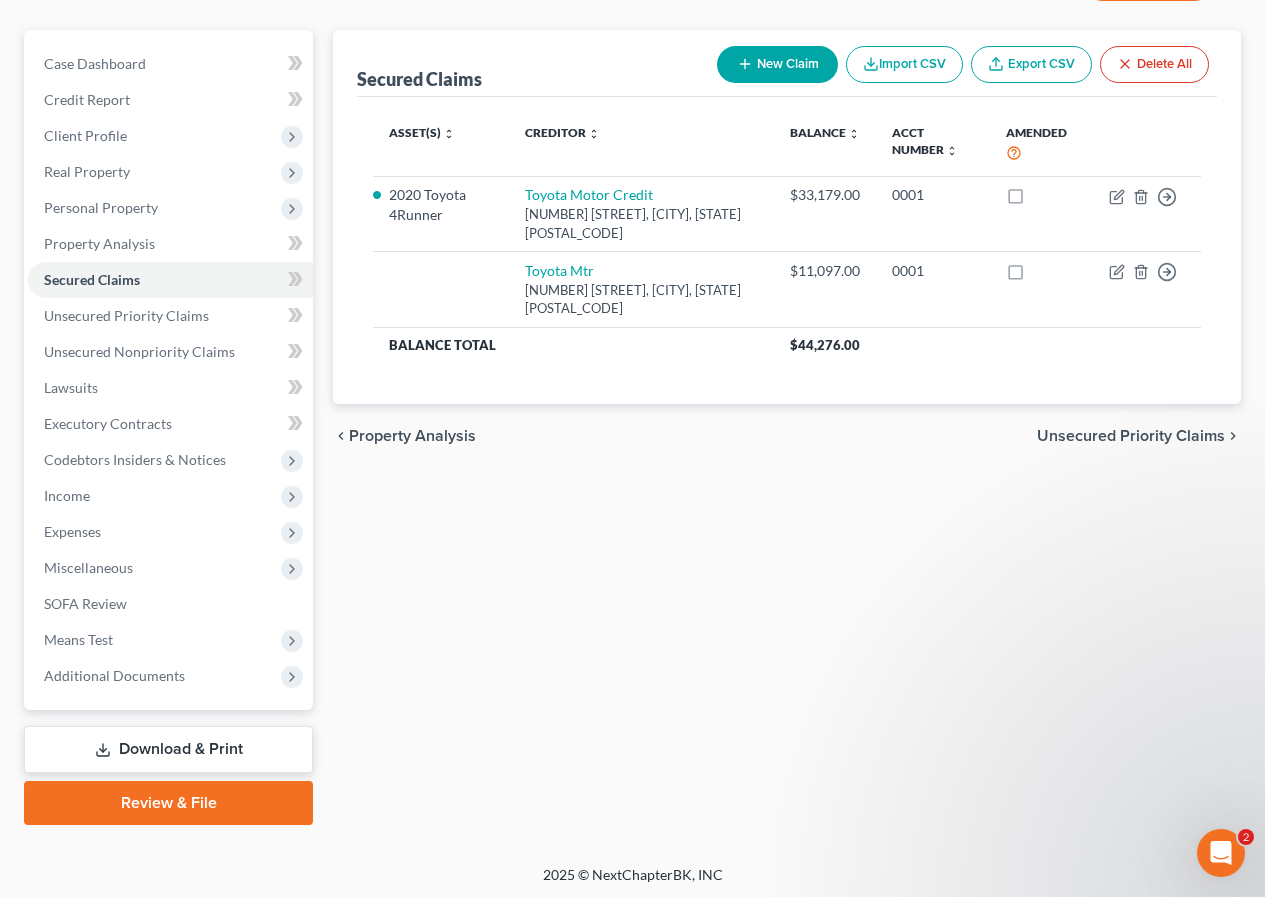 scroll, scrollTop: 200, scrollLeft: 0, axis: vertical 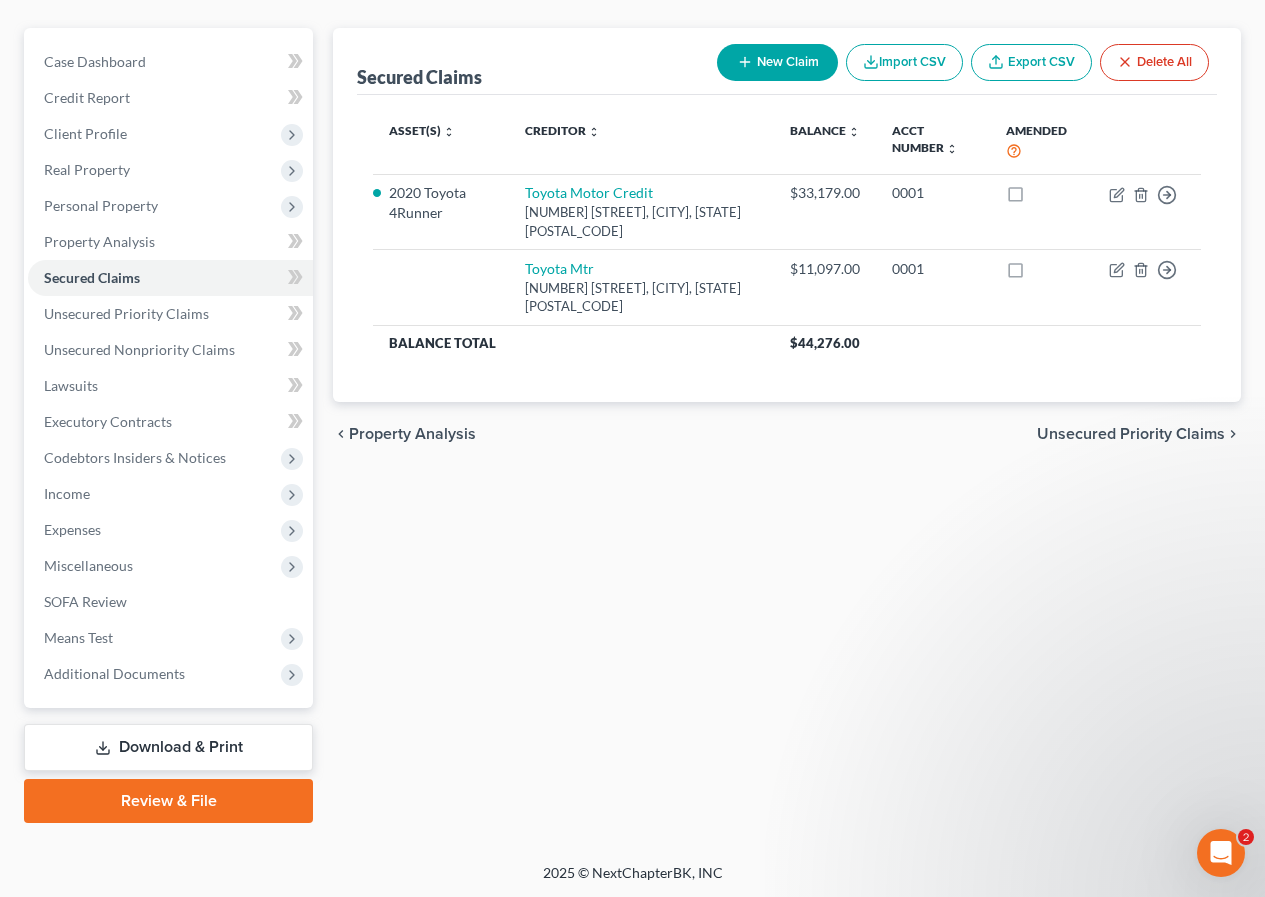 click on "Download & Print" at bounding box center (168, 747) 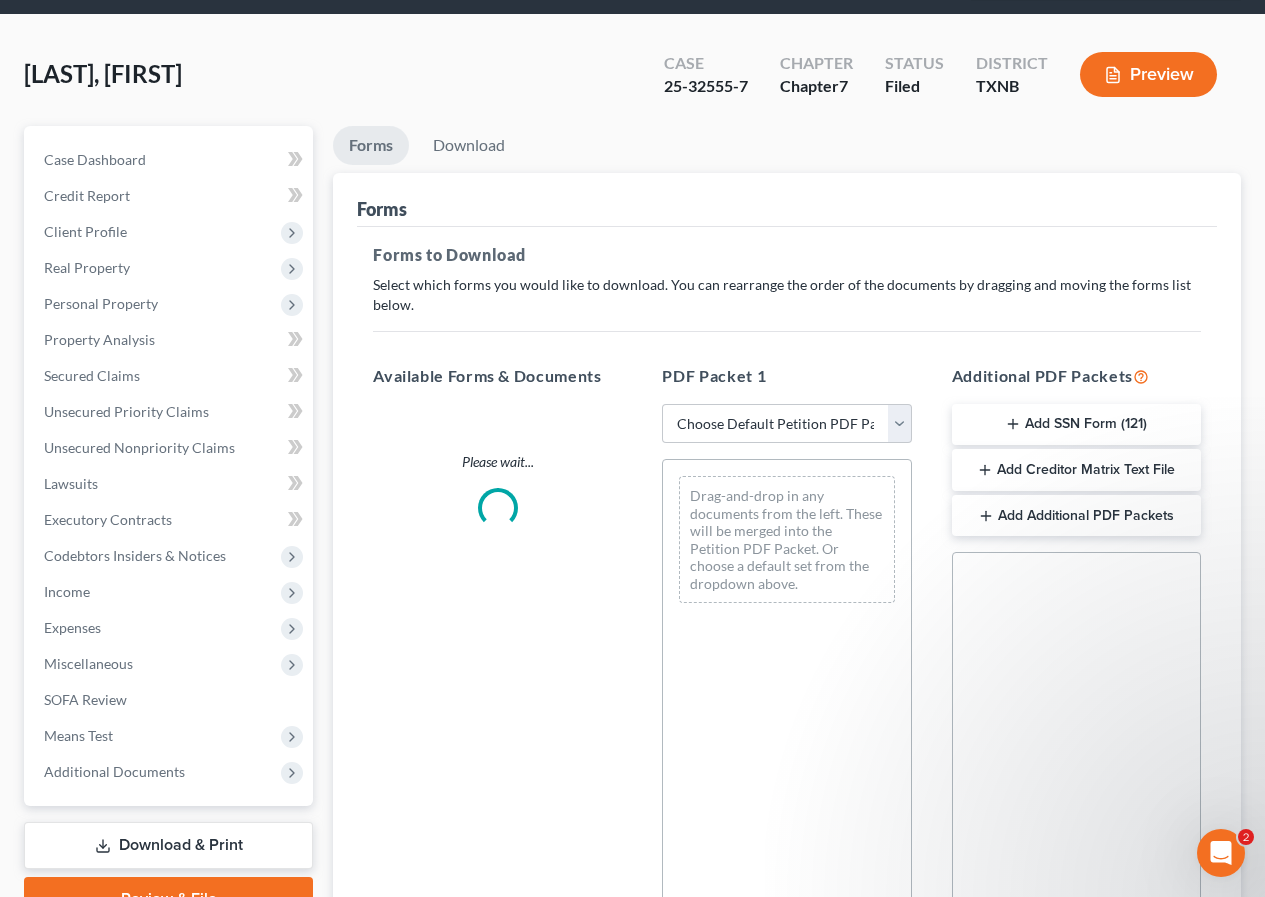 scroll, scrollTop: 0, scrollLeft: 0, axis: both 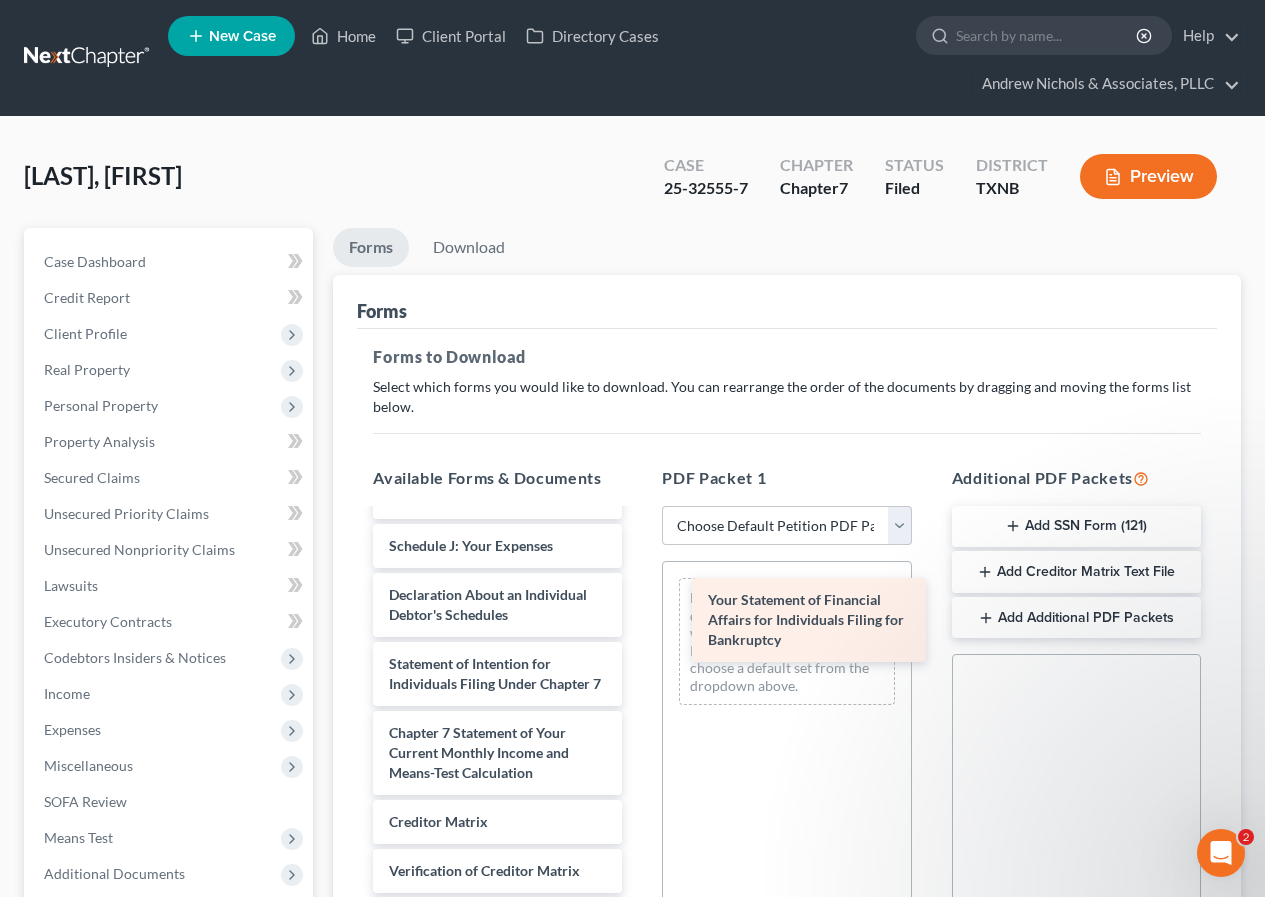 drag, startPoint x: 452, startPoint y: 577, endPoint x: 778, endPoint y: 623, distance: 329.2294 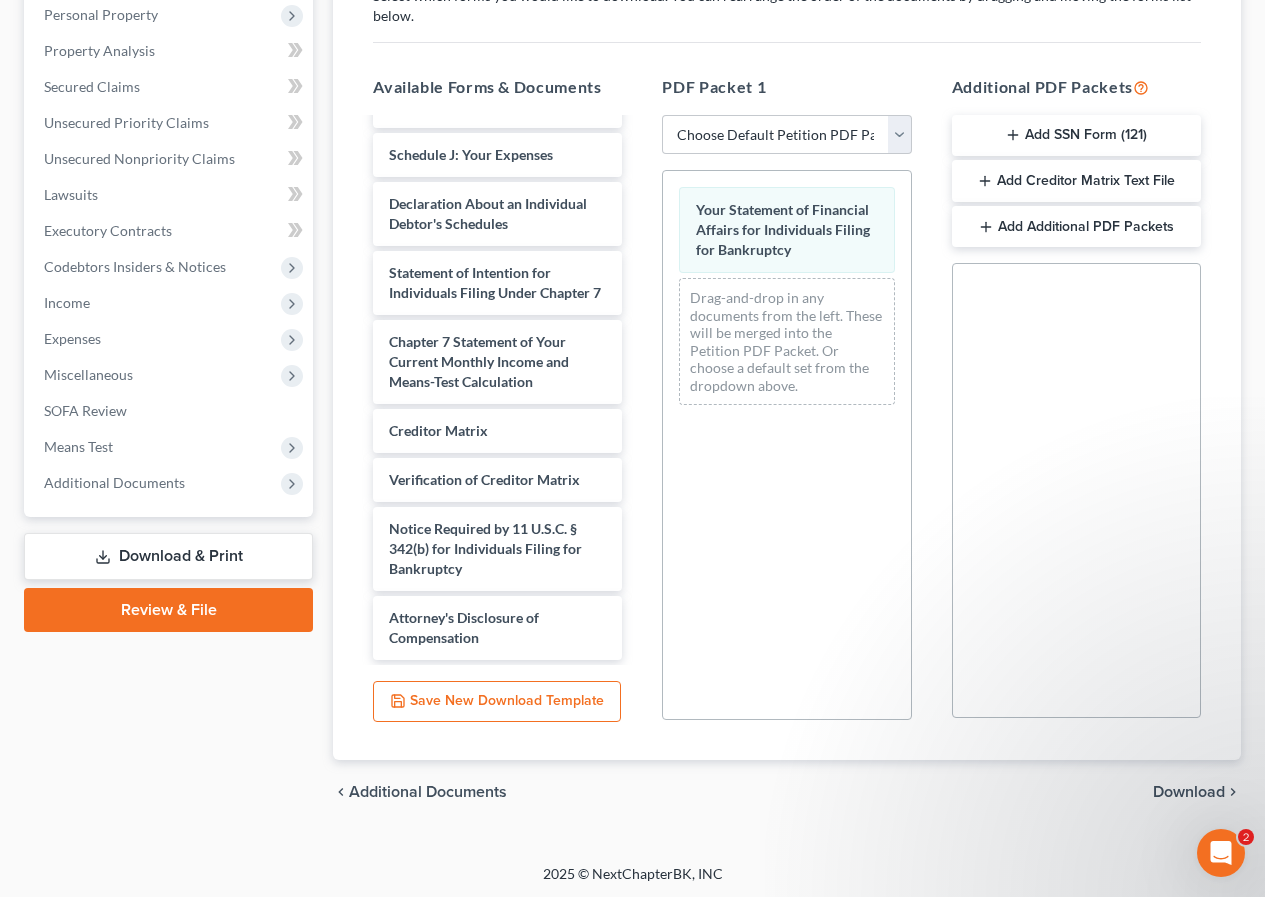 scroll, scrollTop: 394, scrollLeft: 0, axis: vertical 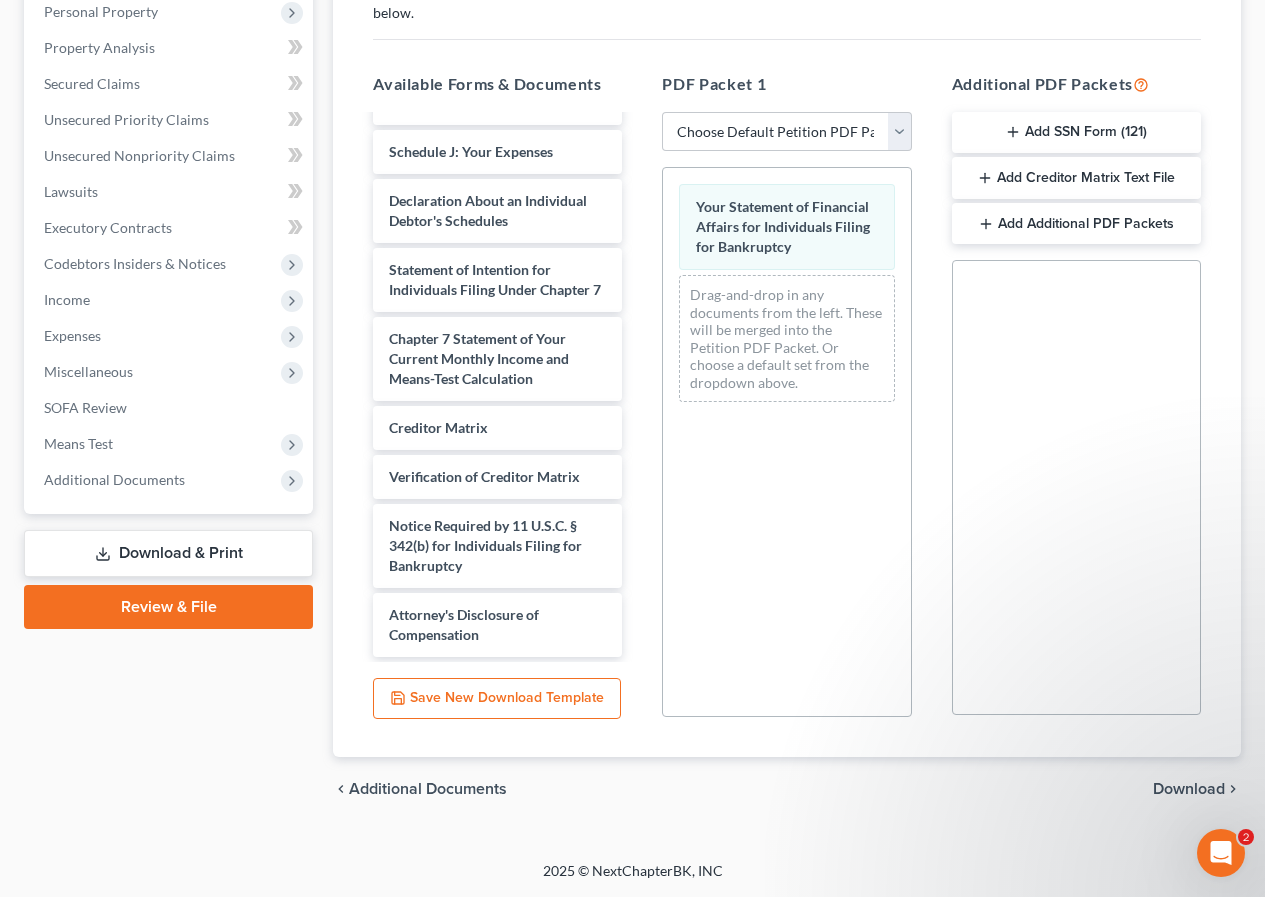 click on "Download" at bounding box center [1189, 789] 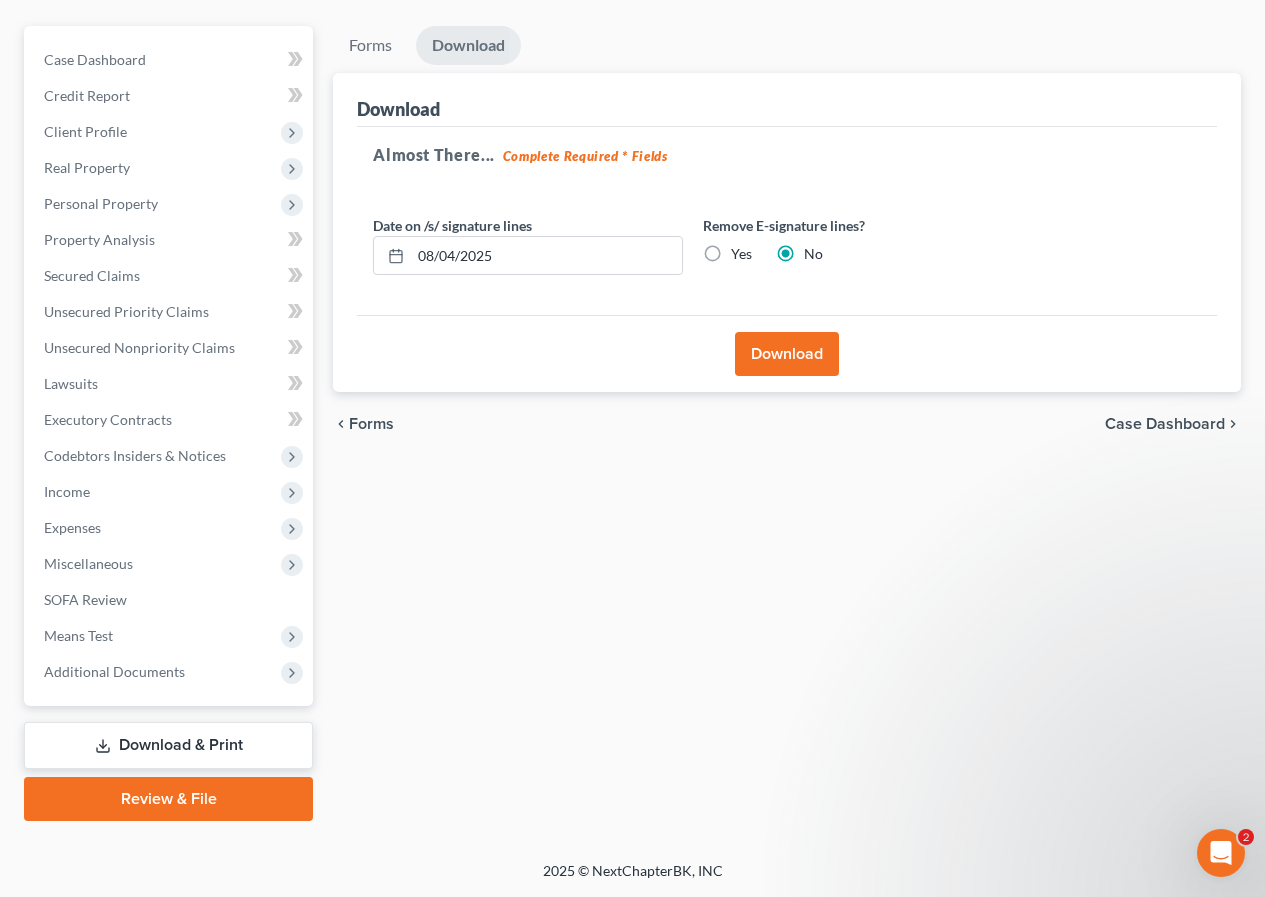 click on "Download" at bounding box center (787, 354) 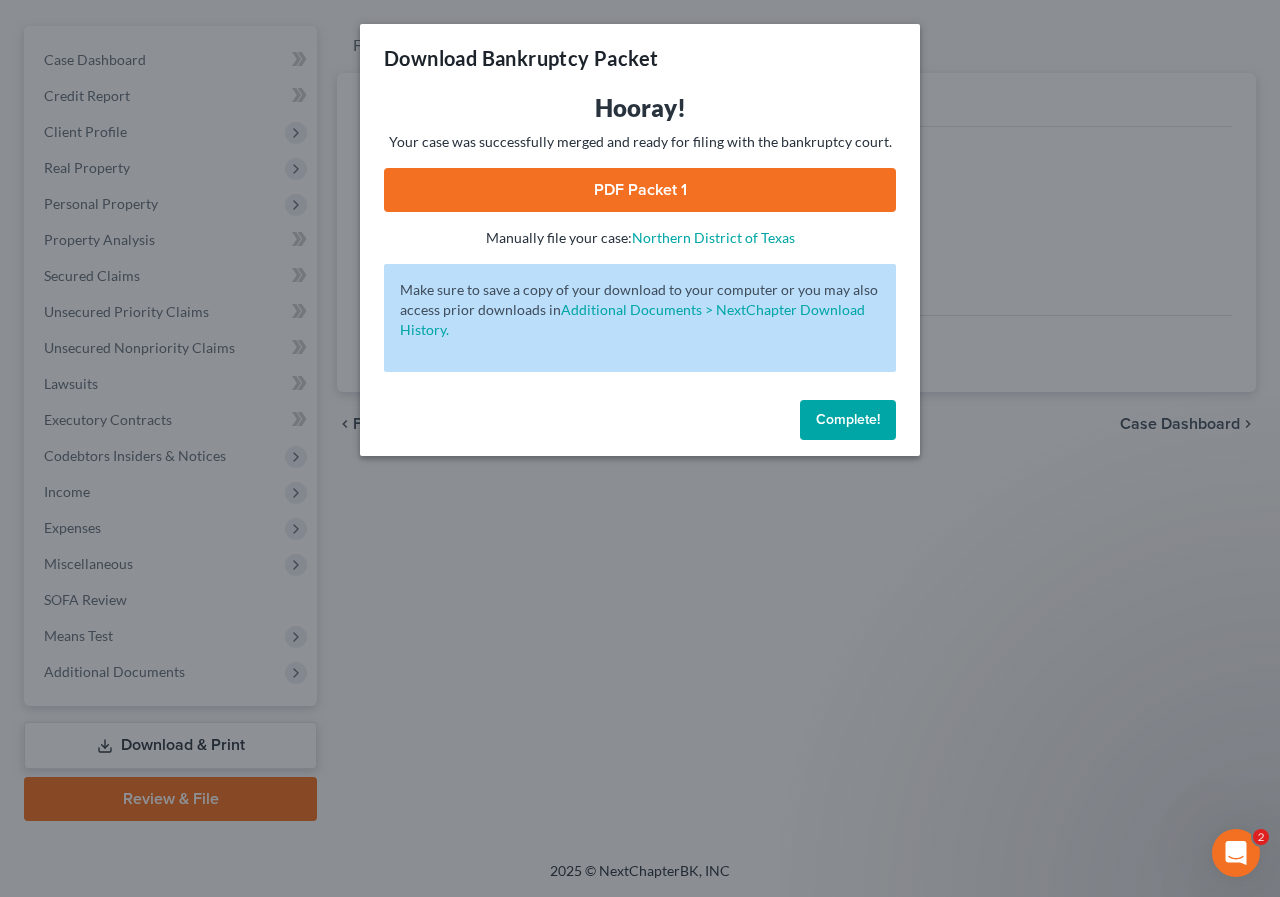 click on "PDF Packet 1" at bounding box center (640, 190) 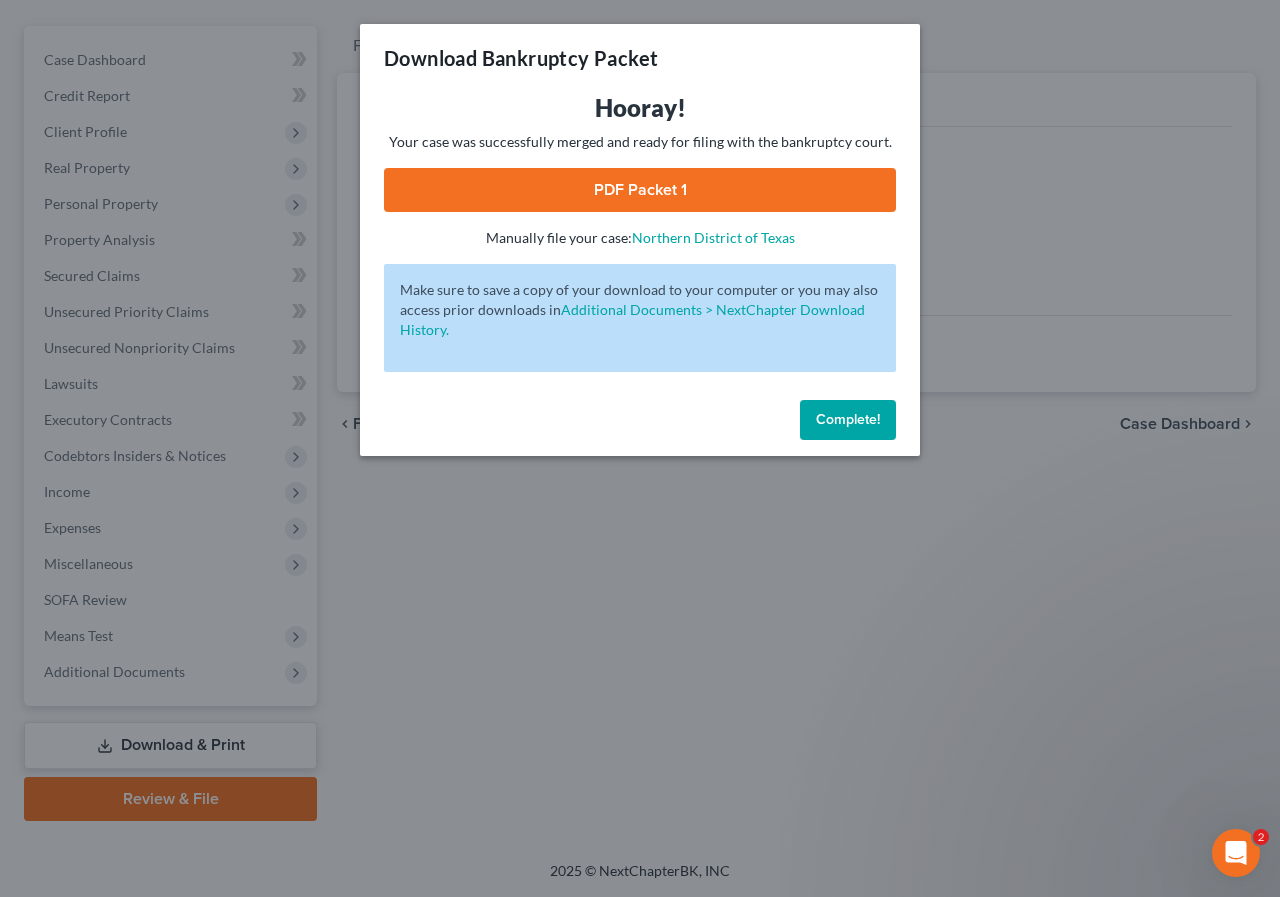 click on "Complete!" at bounding box center [848, 419] 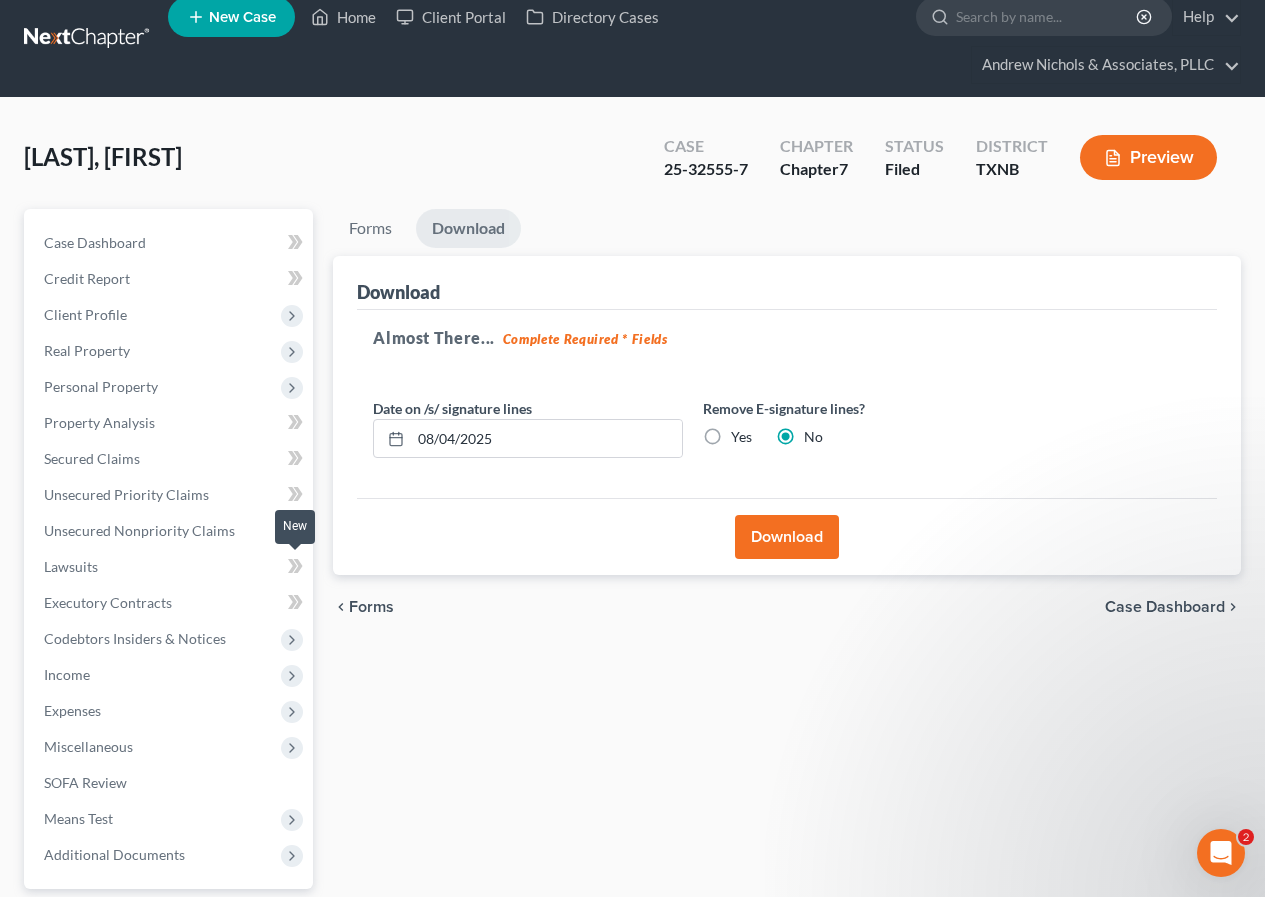 scroll, scrollTop: 0, scrollLeft: 0, axis: both 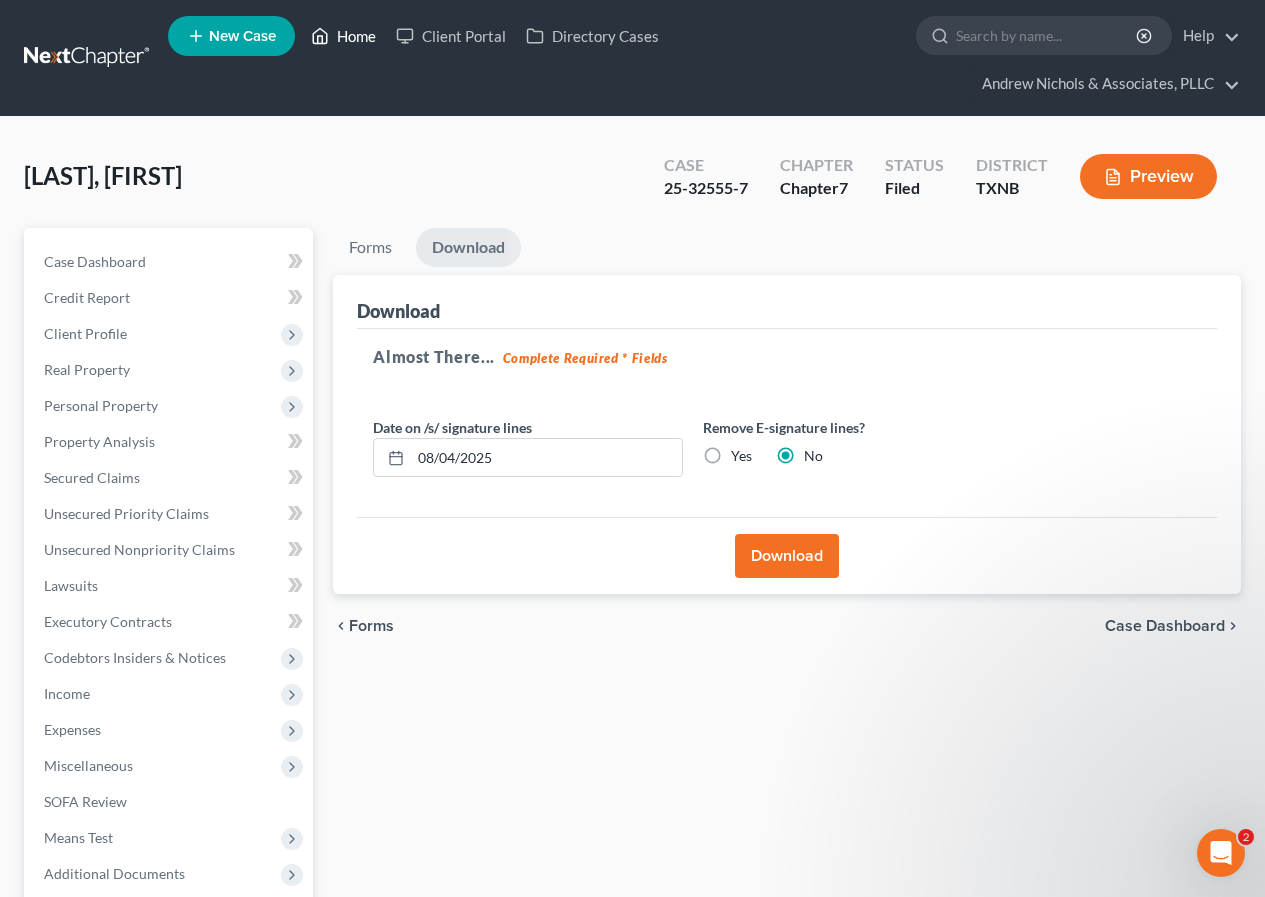 click on "Home" at bounding box center [343, 36] 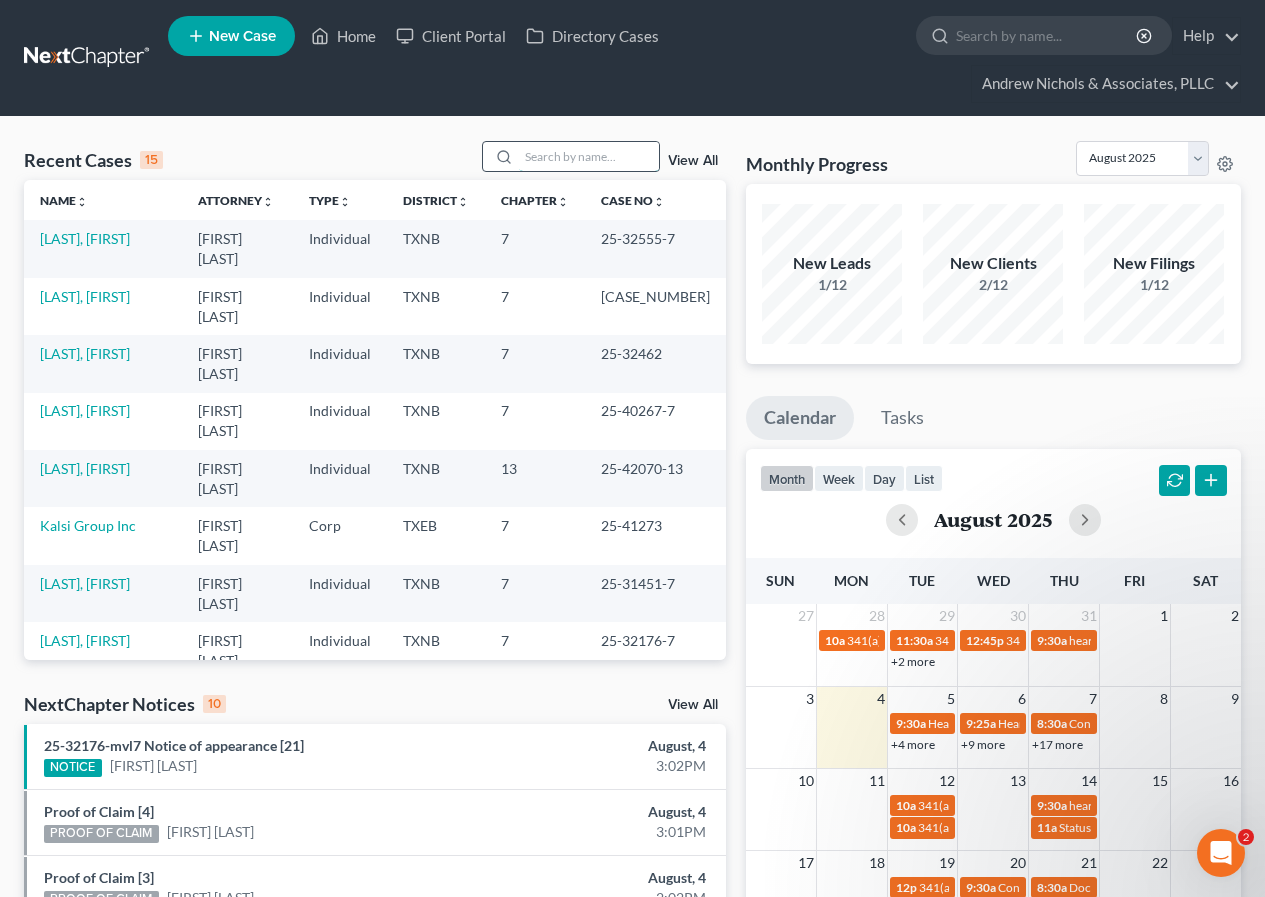 click at bounding box center (589, 156) 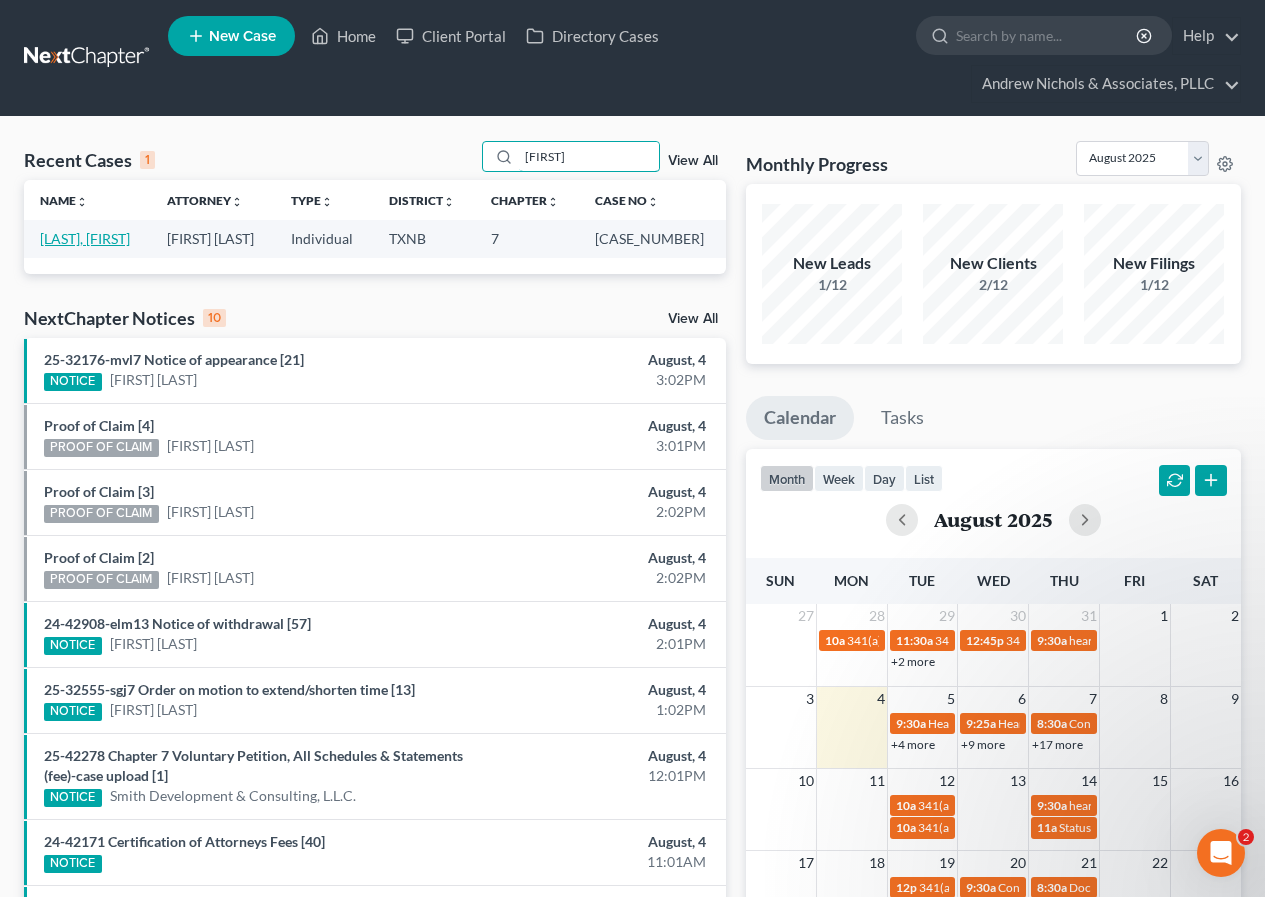 type on "[FIRST]" 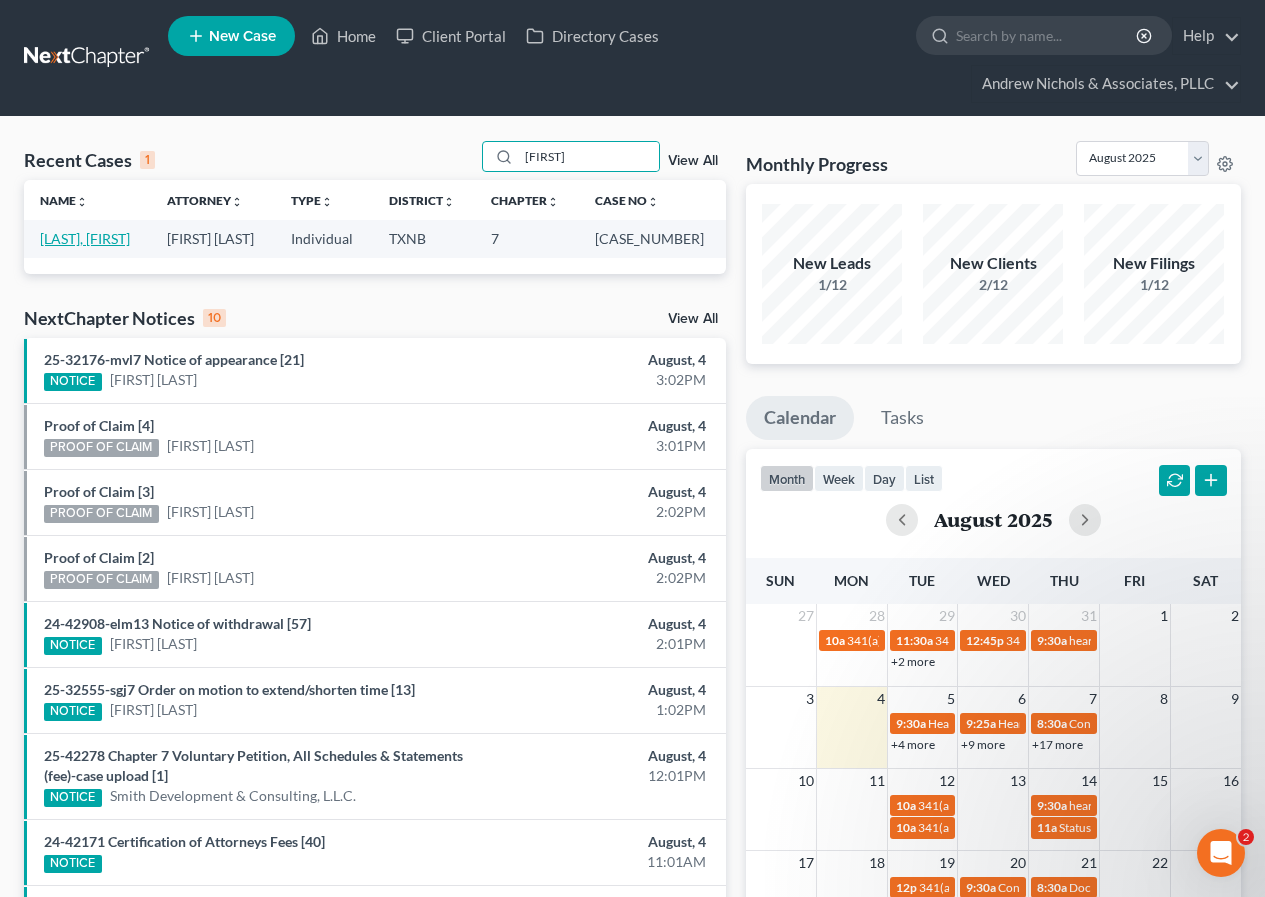 click on "[LAST], [FIRST]" at bounding box center (85, 238) 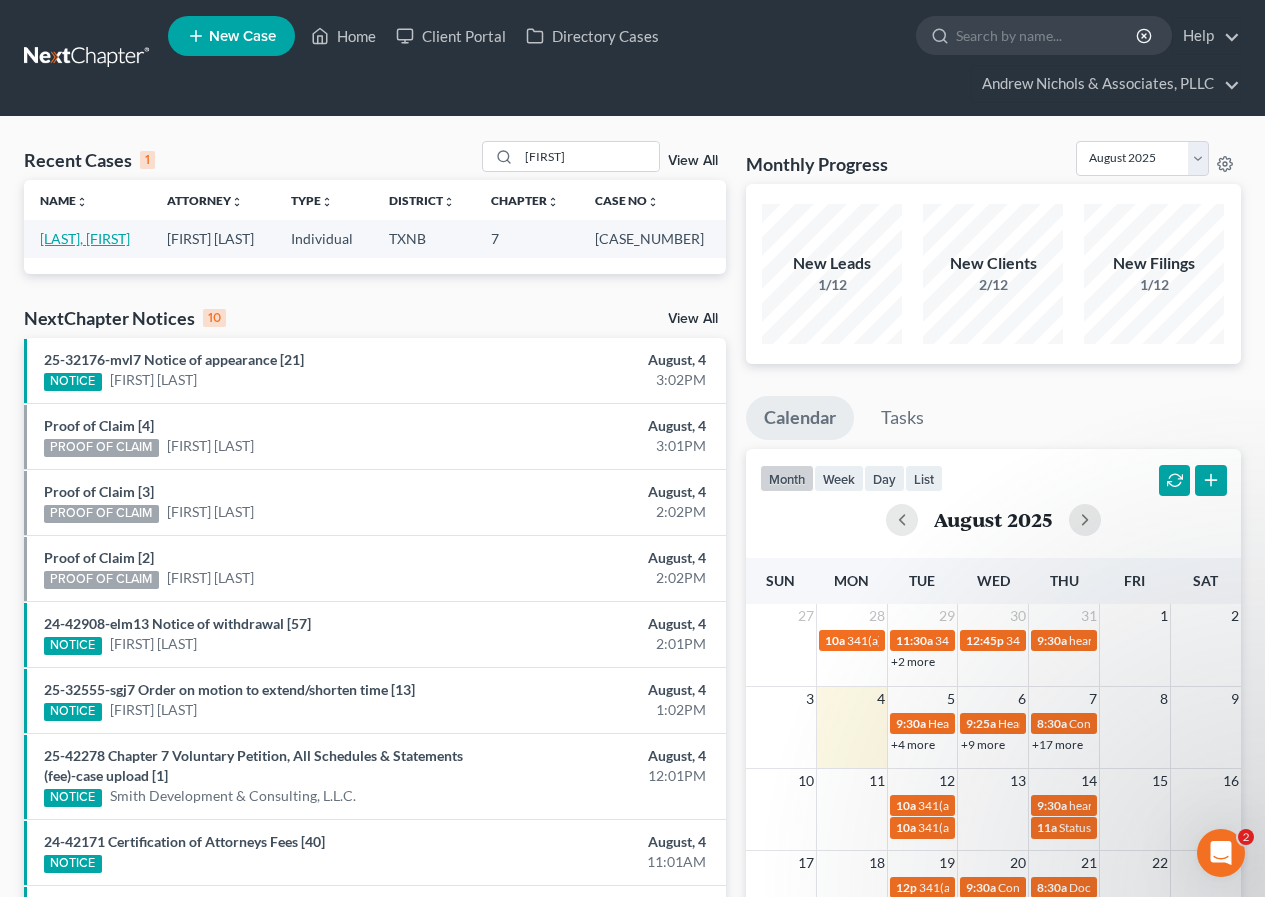 select on "2" 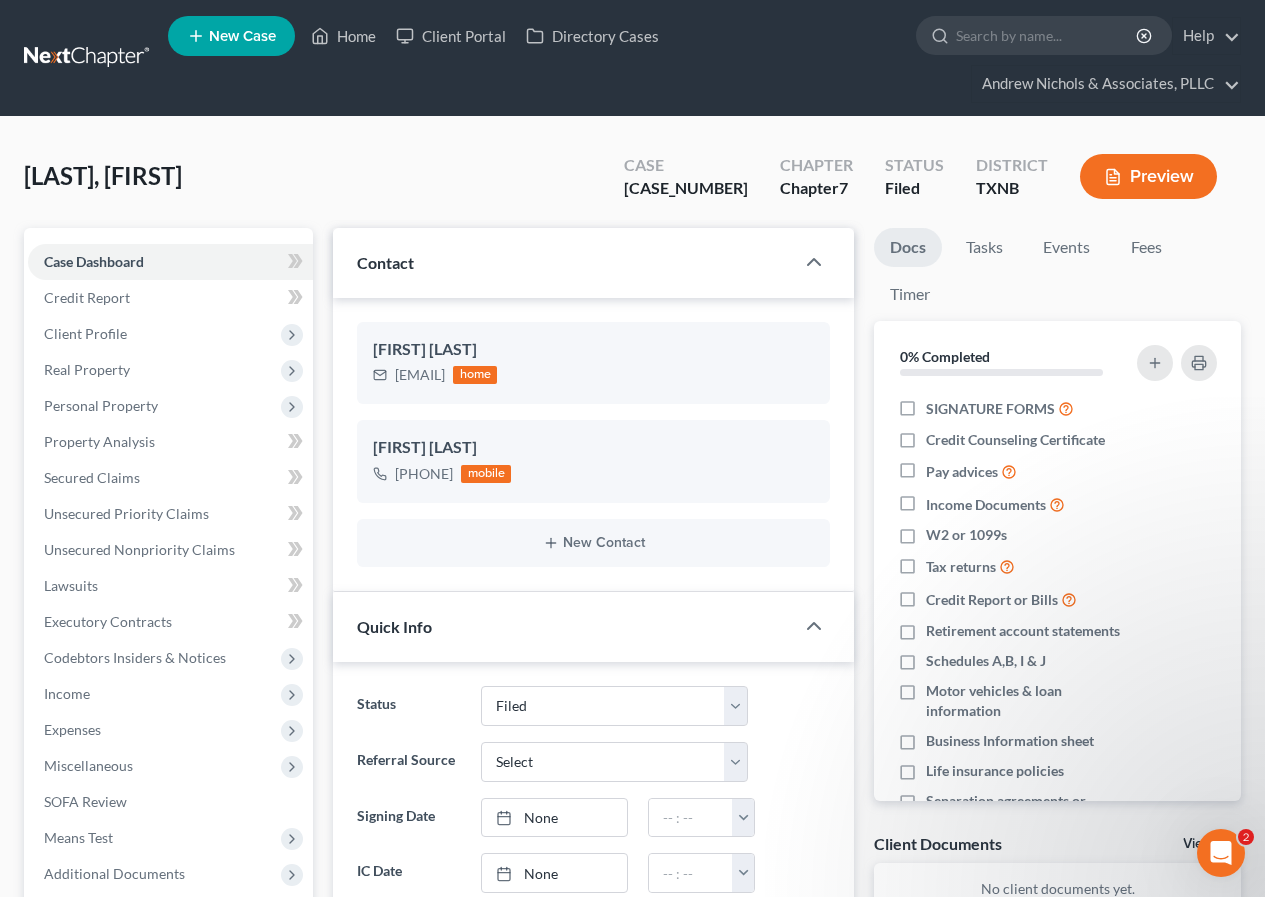scroll, scrollTop: 300, scrollLeft: 0, axis: vertical 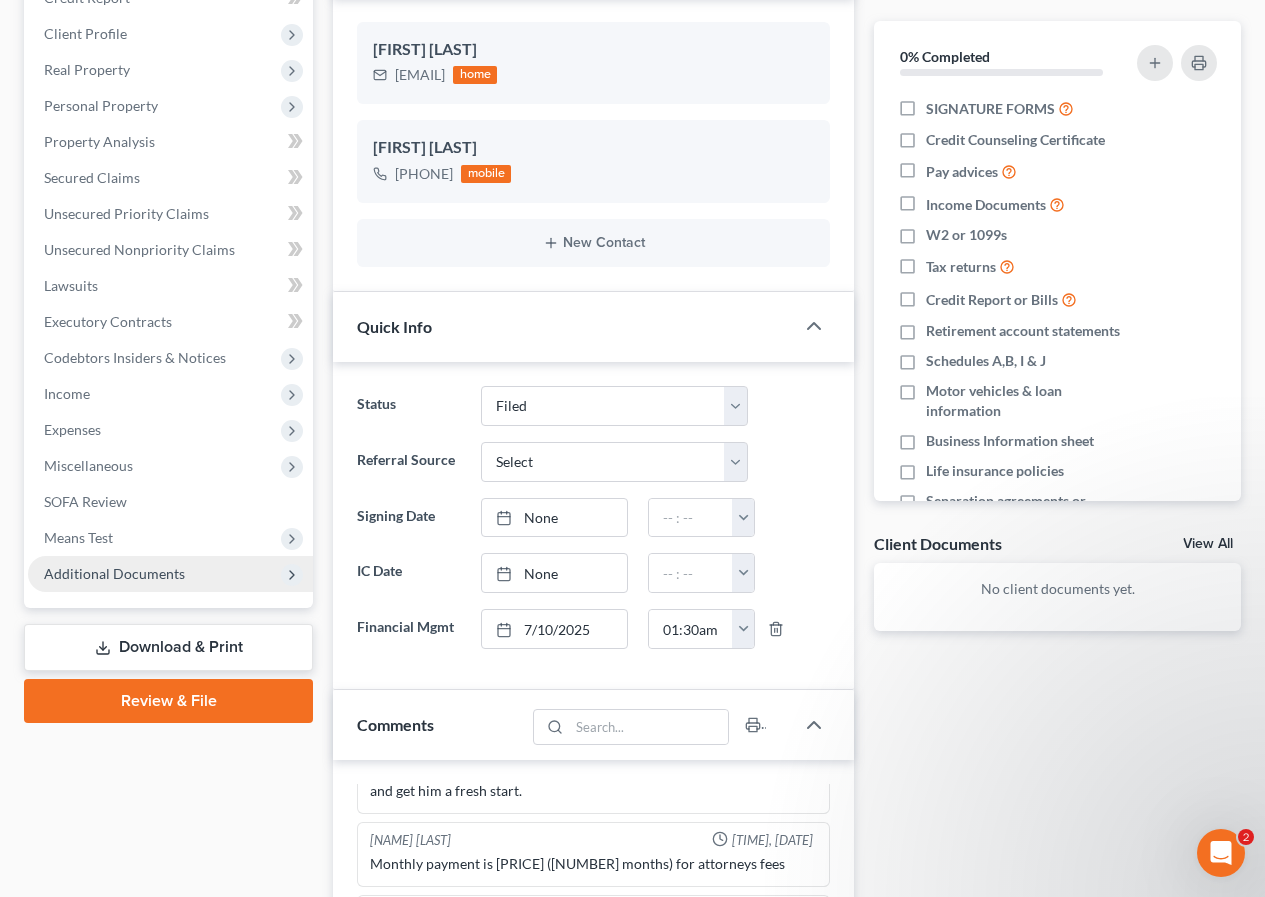click on "Additional Documents" at bounding box center (114, 573) 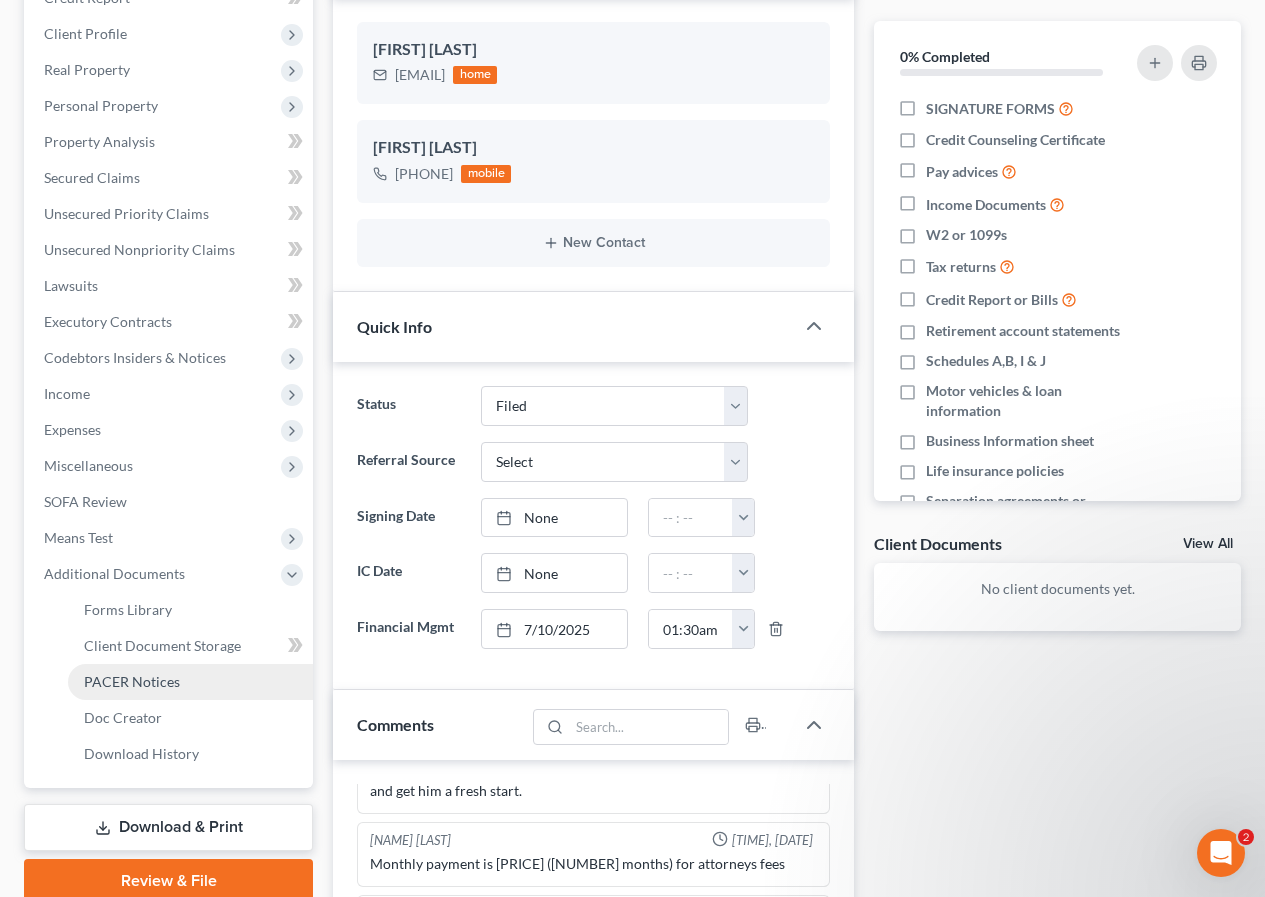 click on "PACER Notices" at bounding box center (132, 681) 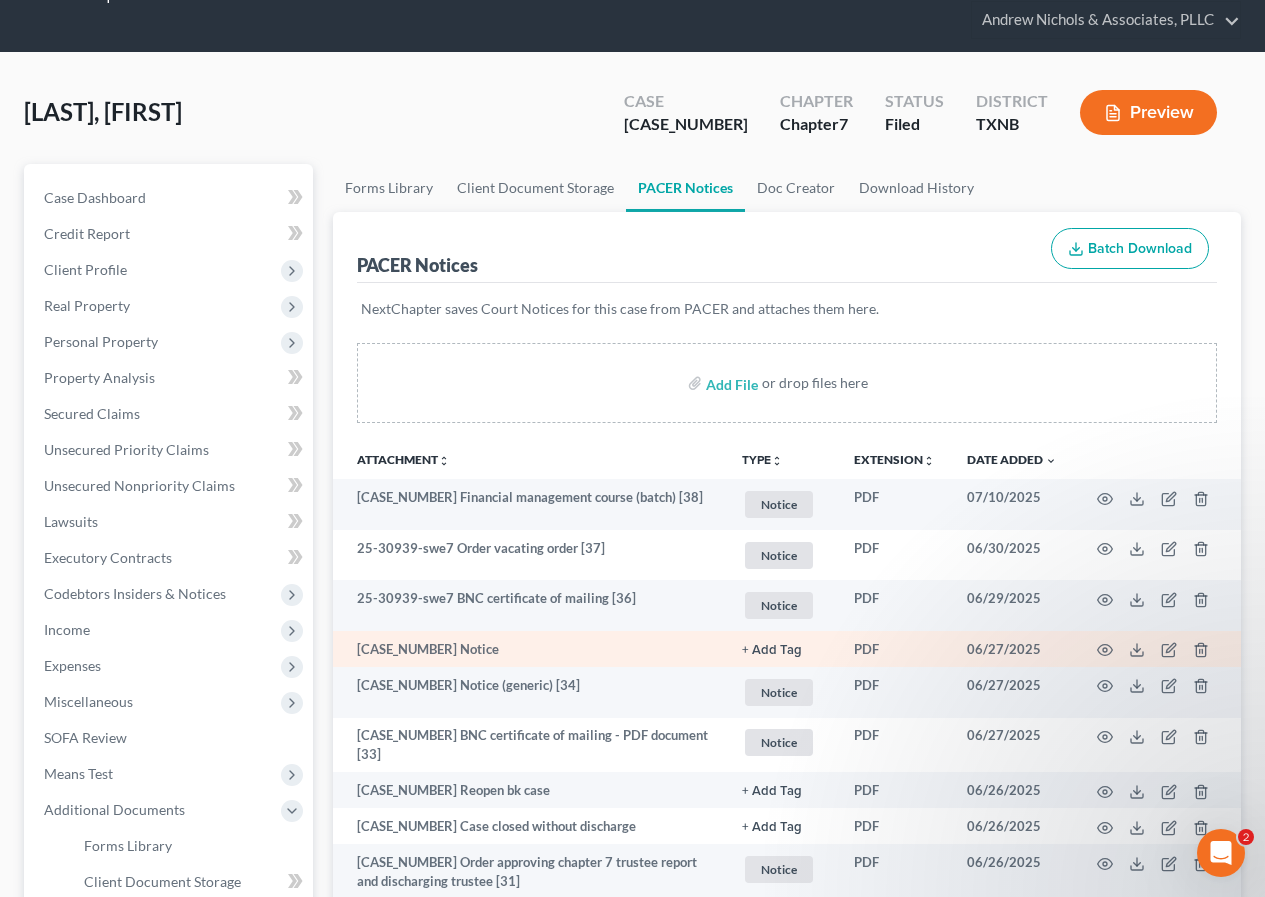 scroll, scrollTop: 100, scrollLeft: 0, axis: vertical 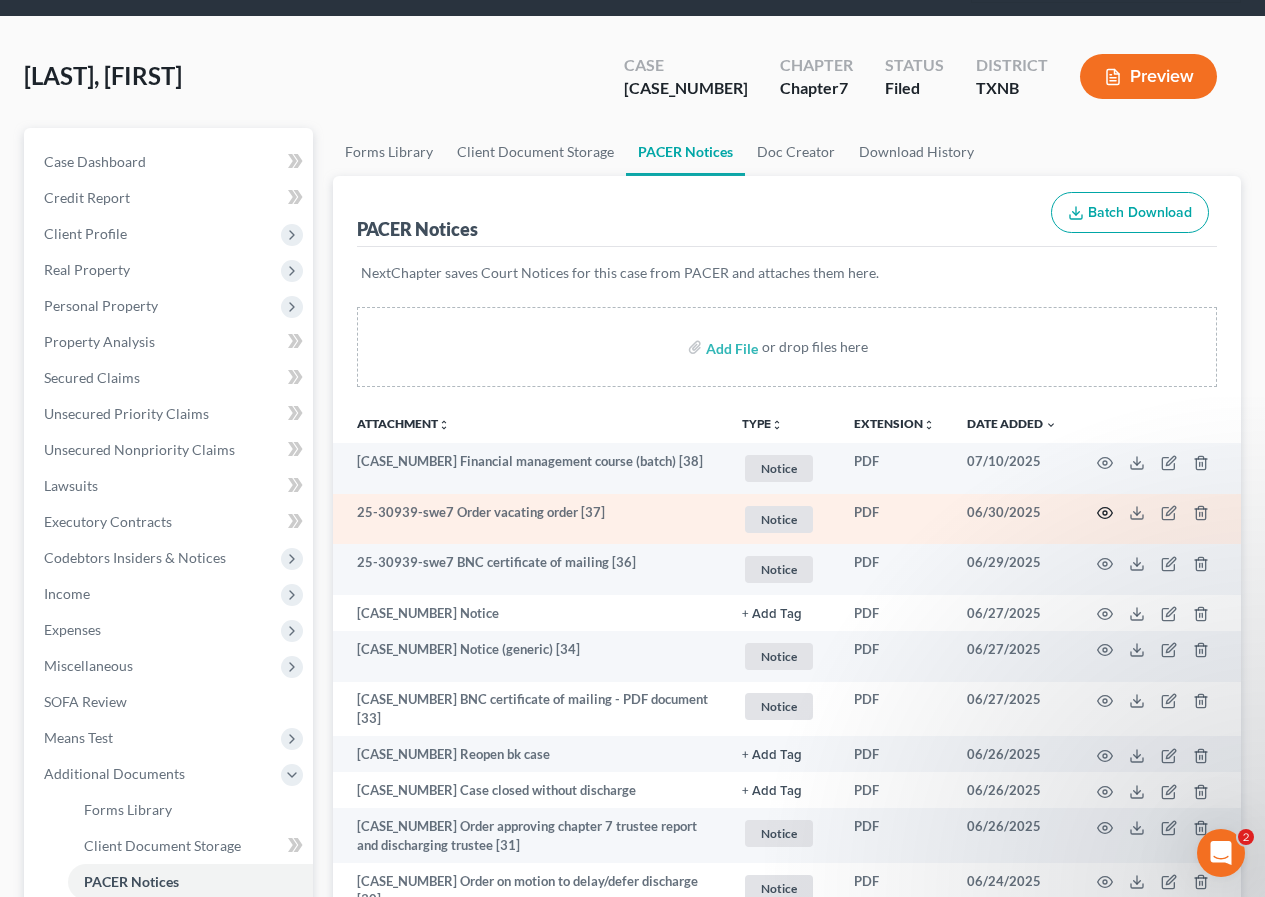 click 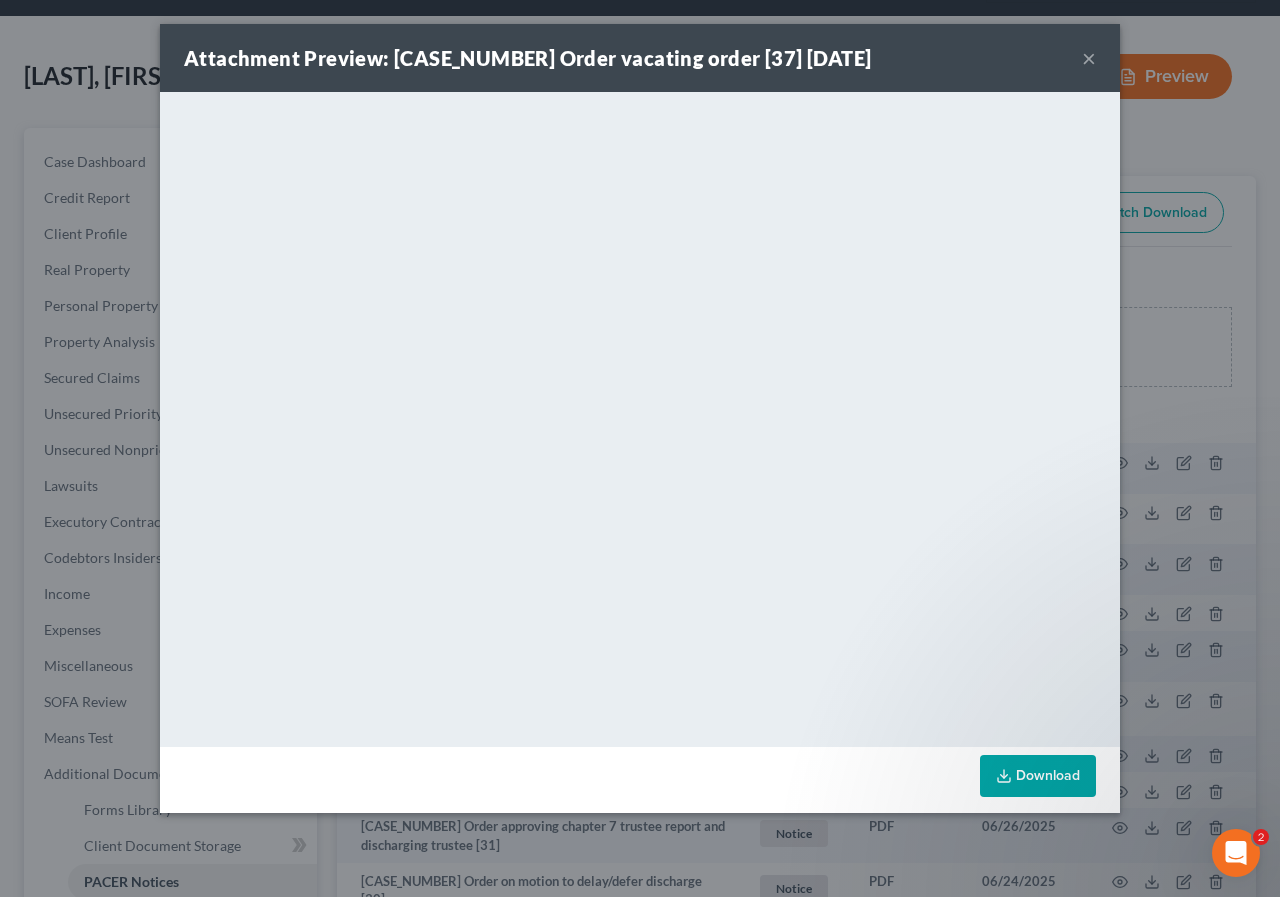 click on "×" at bounding box center [1089, 58] 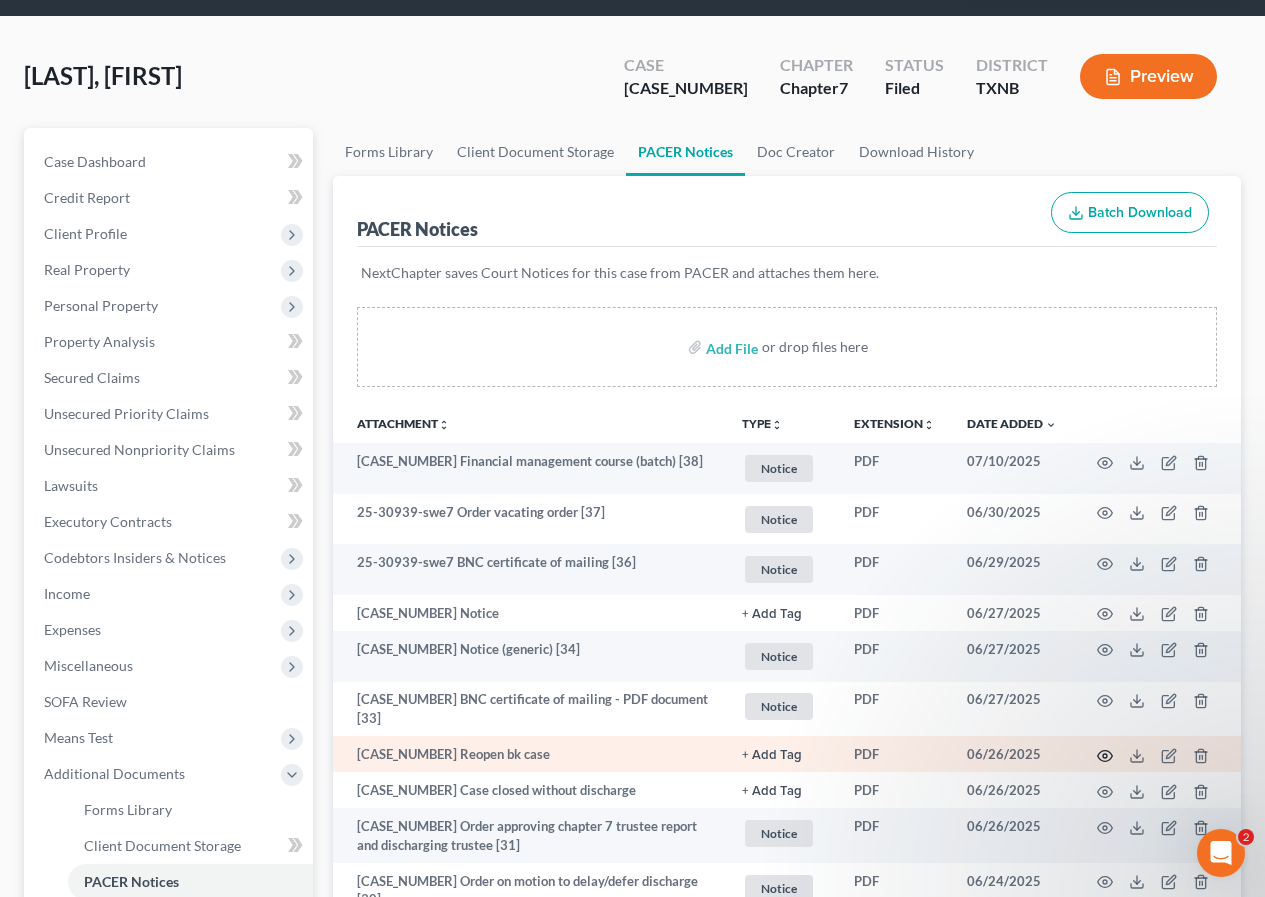 click 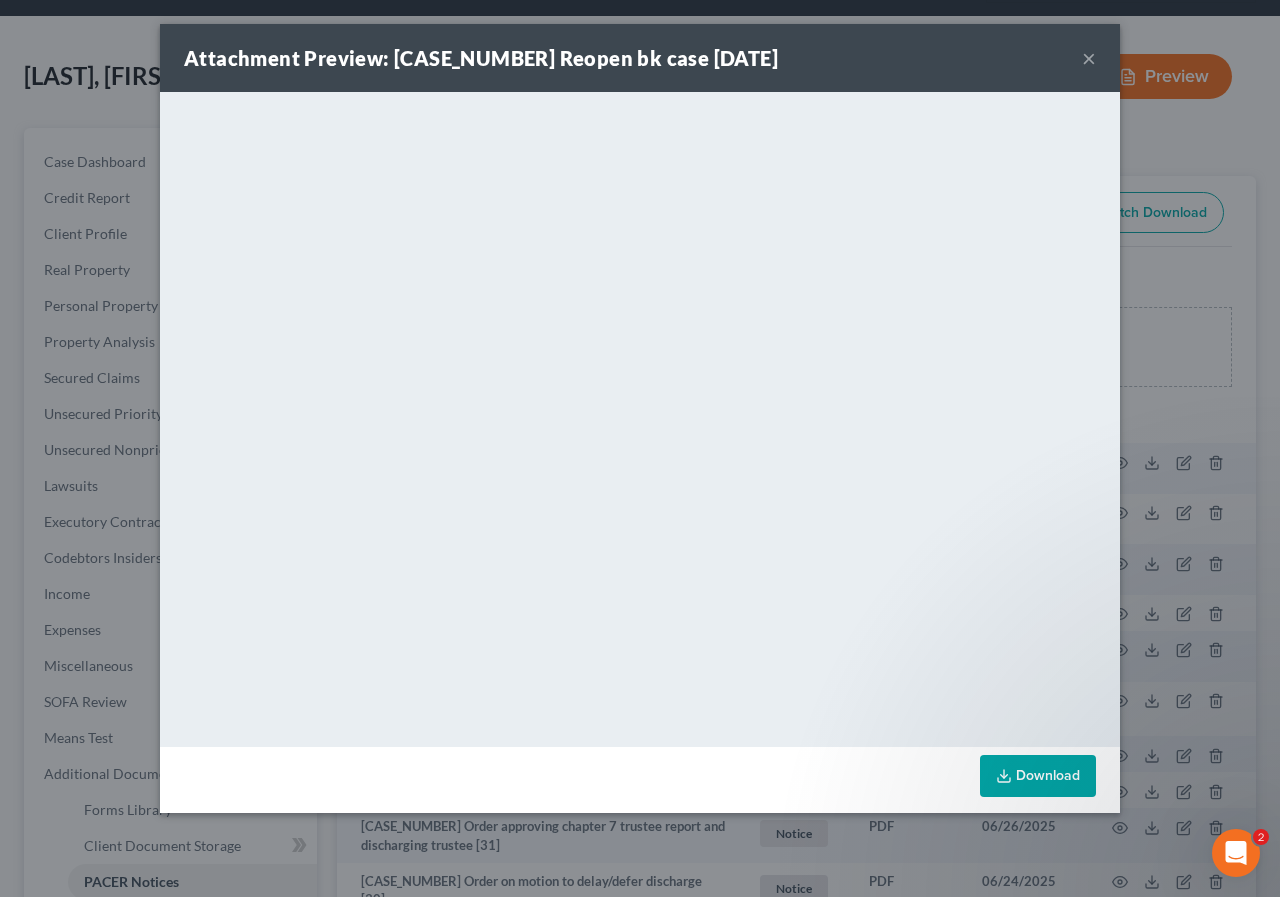 click on "×" at bounding box center [1089, 58] 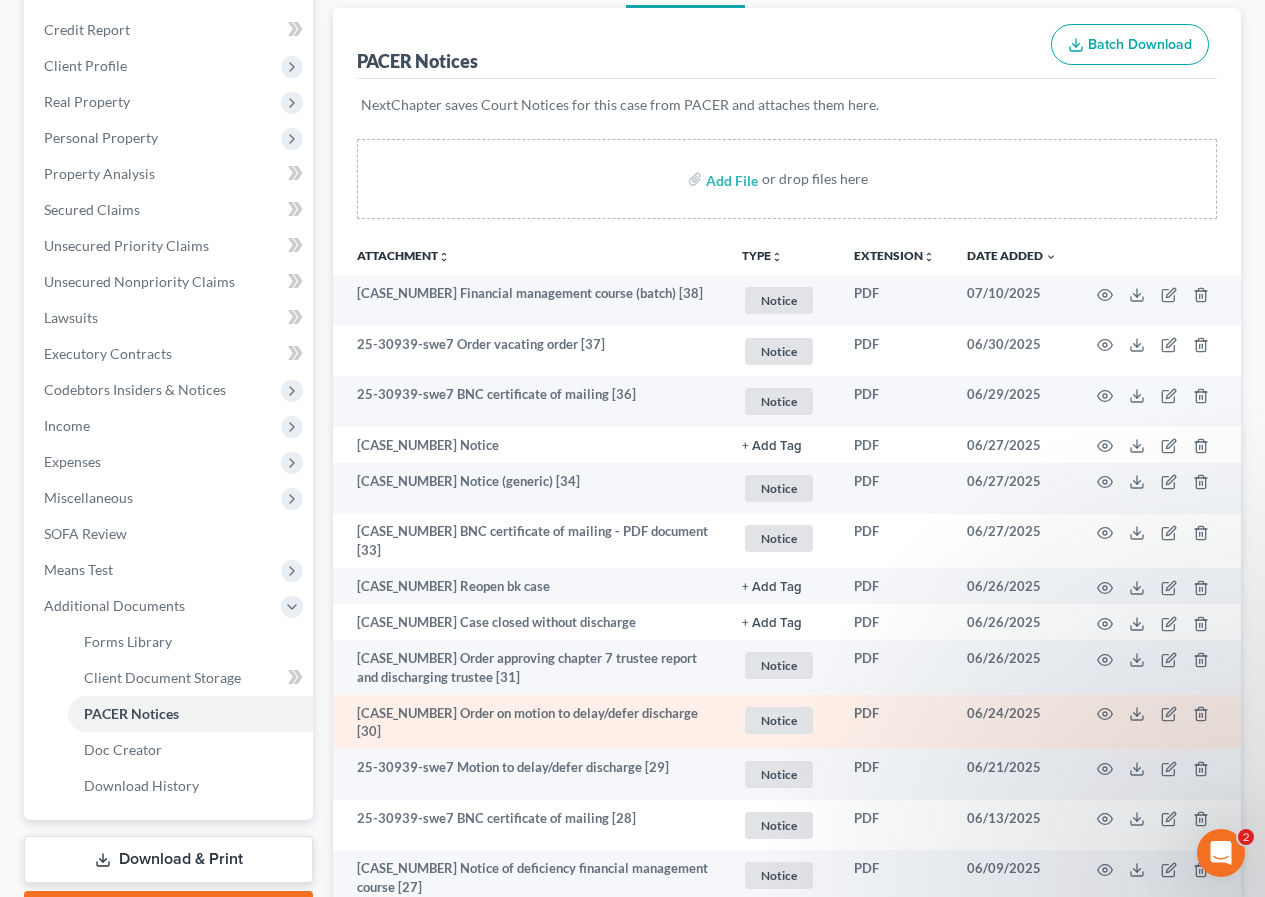 scroll, scrollTop: 300, scrollLeft: 0, axis: vertical 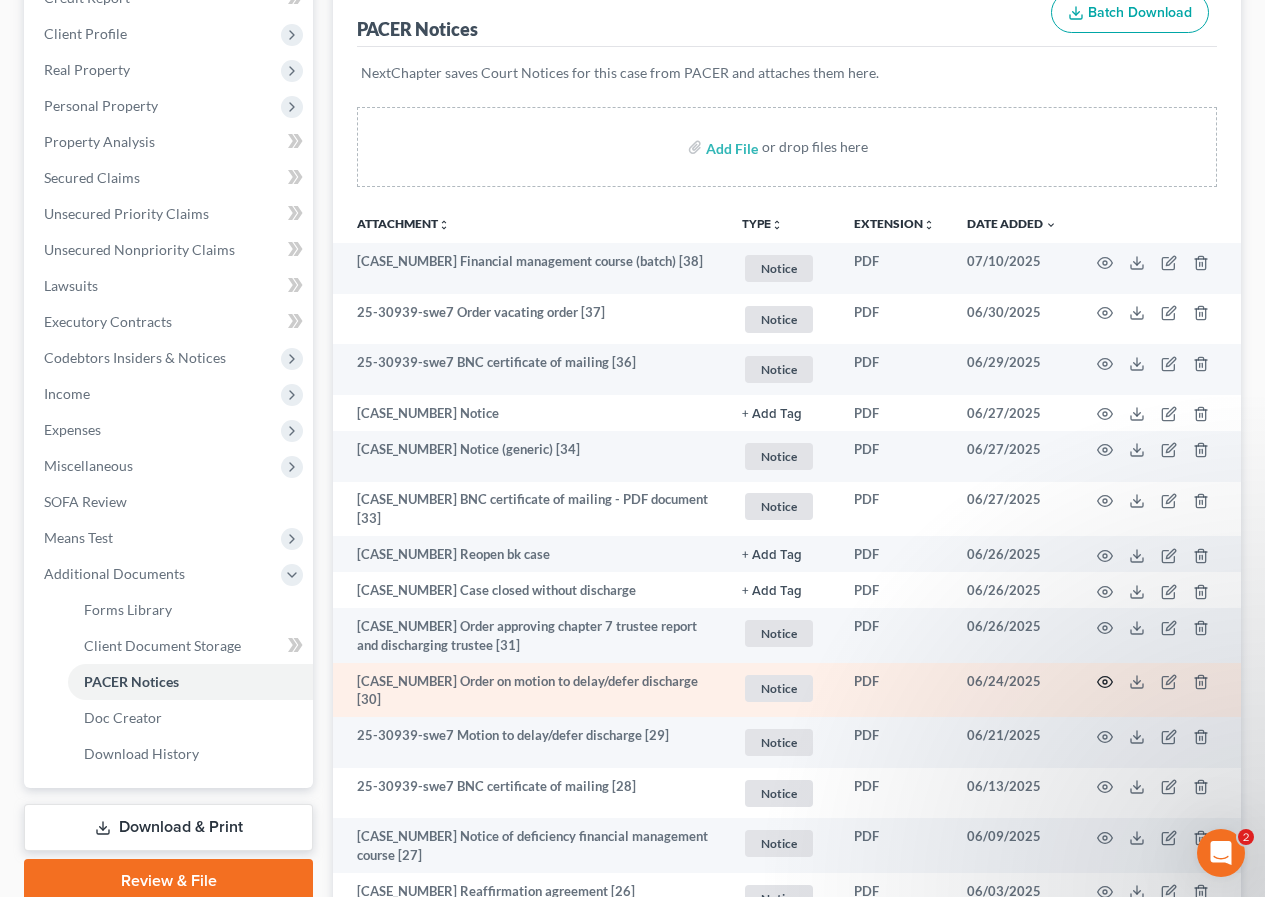 click 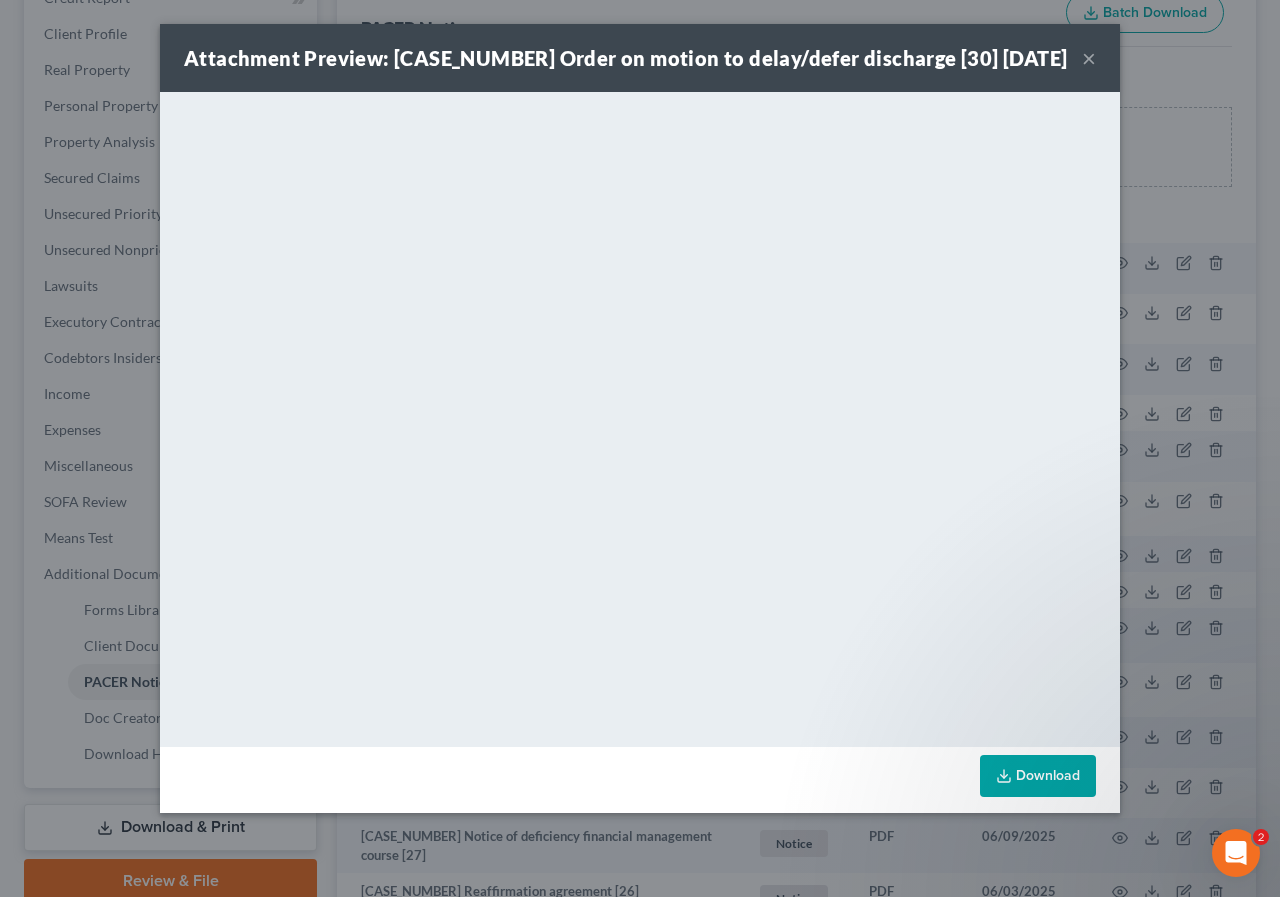 click on "×" at bounding box center [1089, 58] 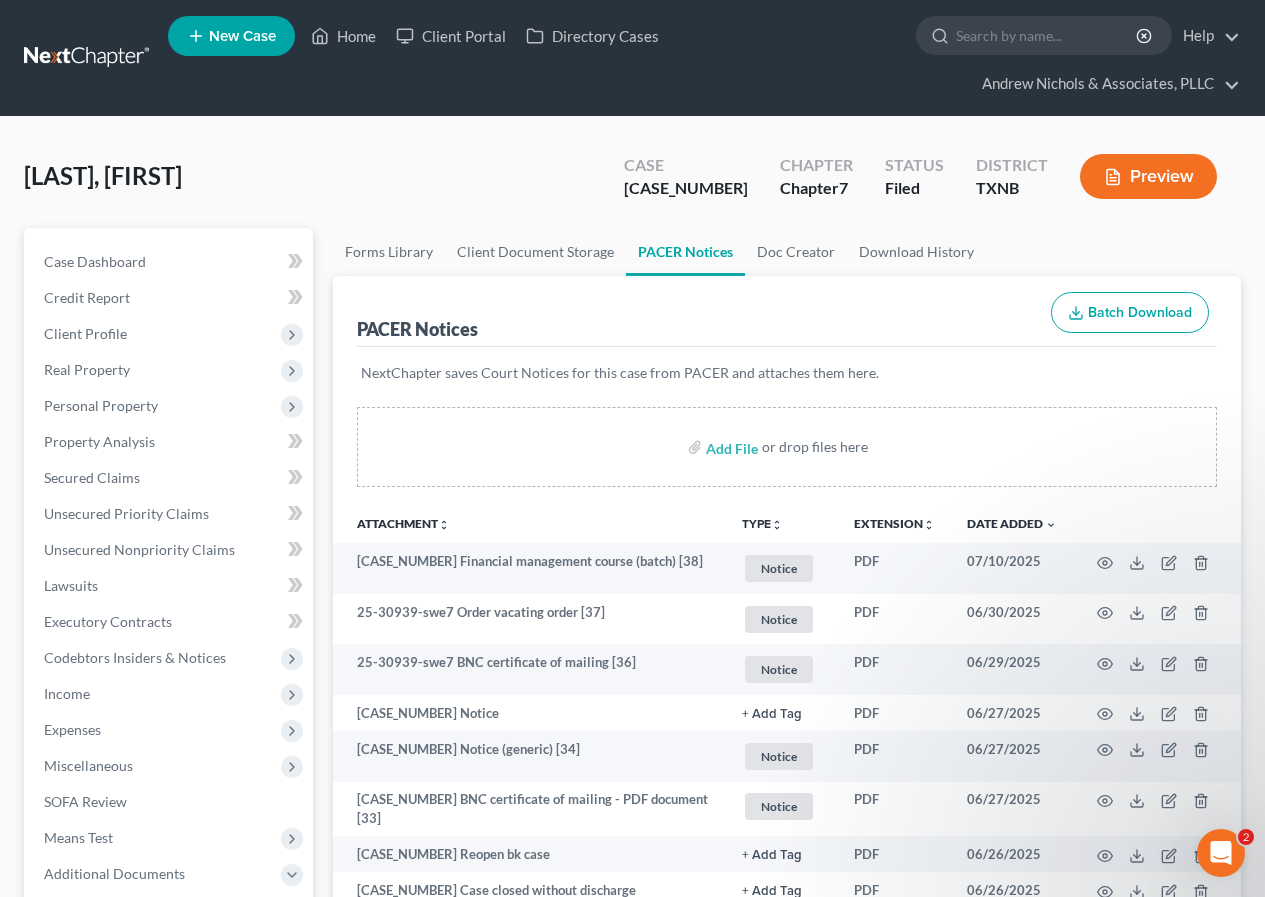 scroll, scrollTop: 100, scrollLeft: 0, axis: vertical 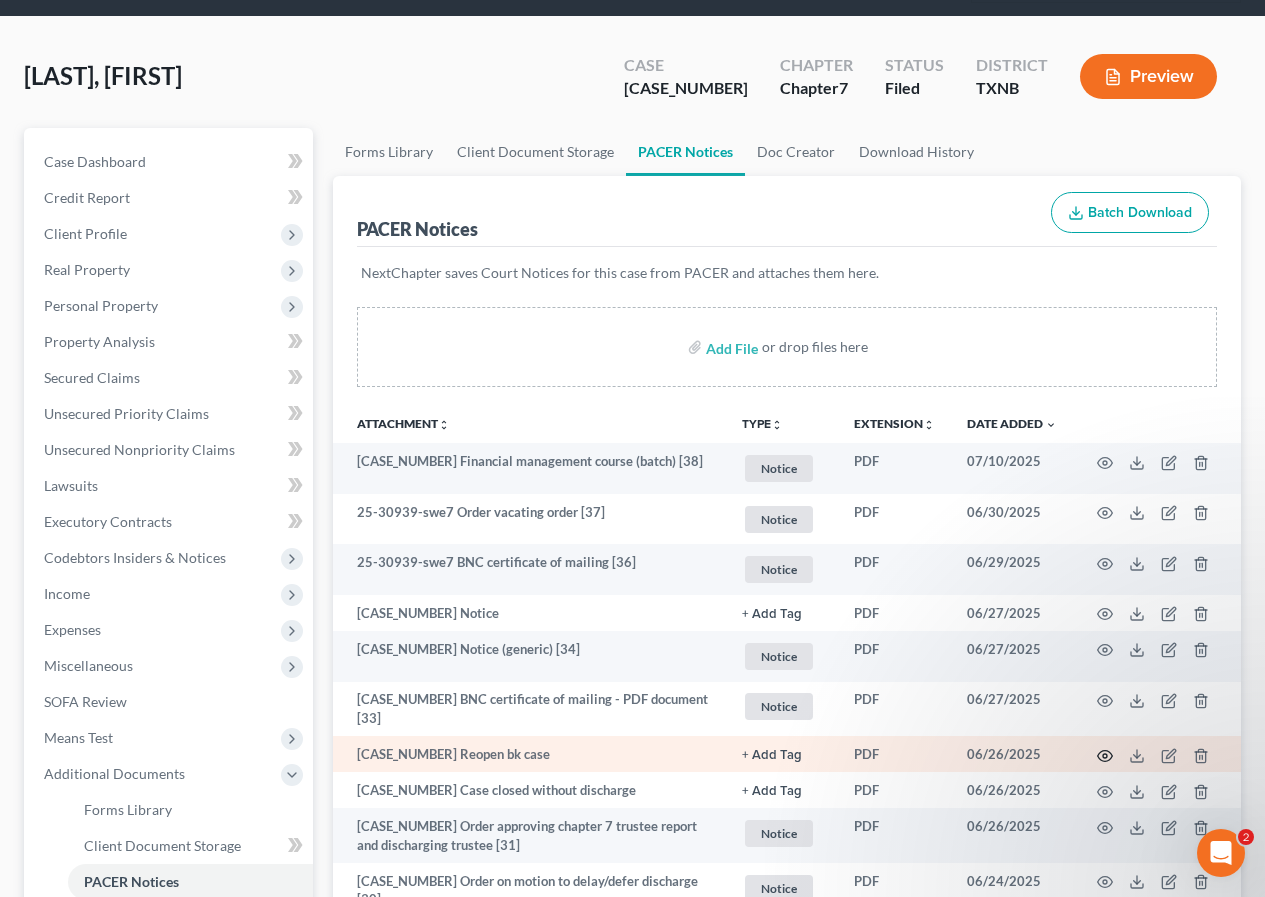 click 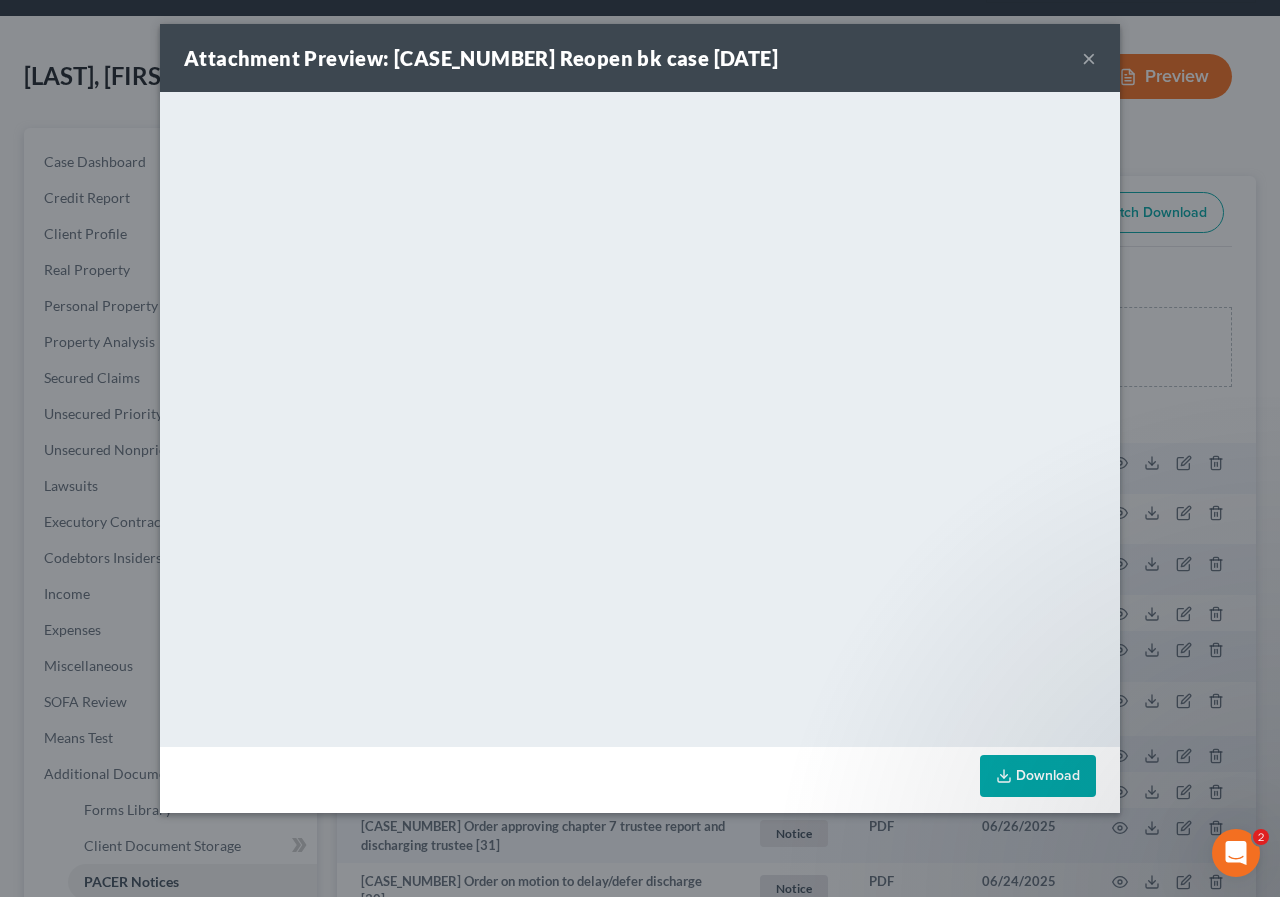 click on "×" at bounding box center (1089, 58) 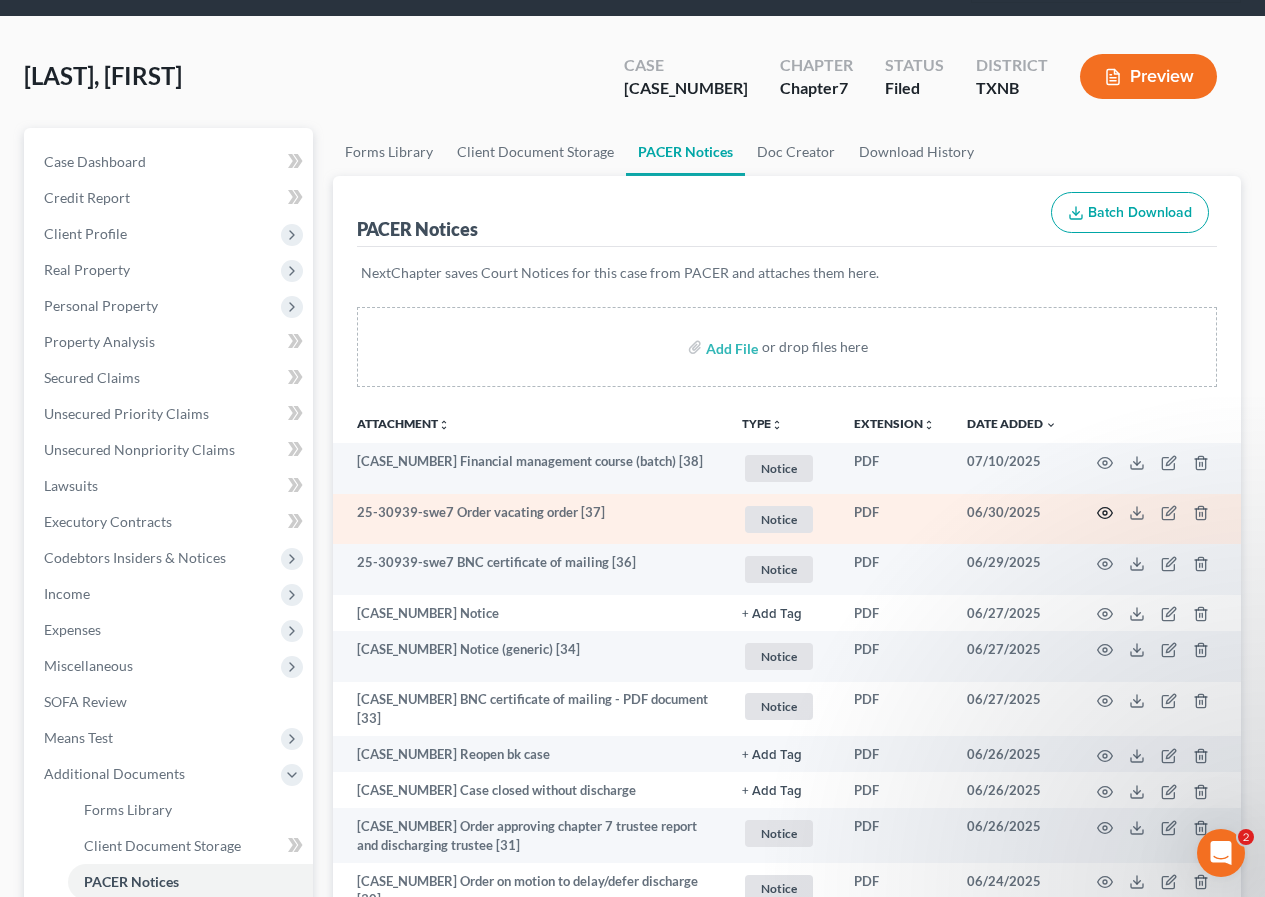 click 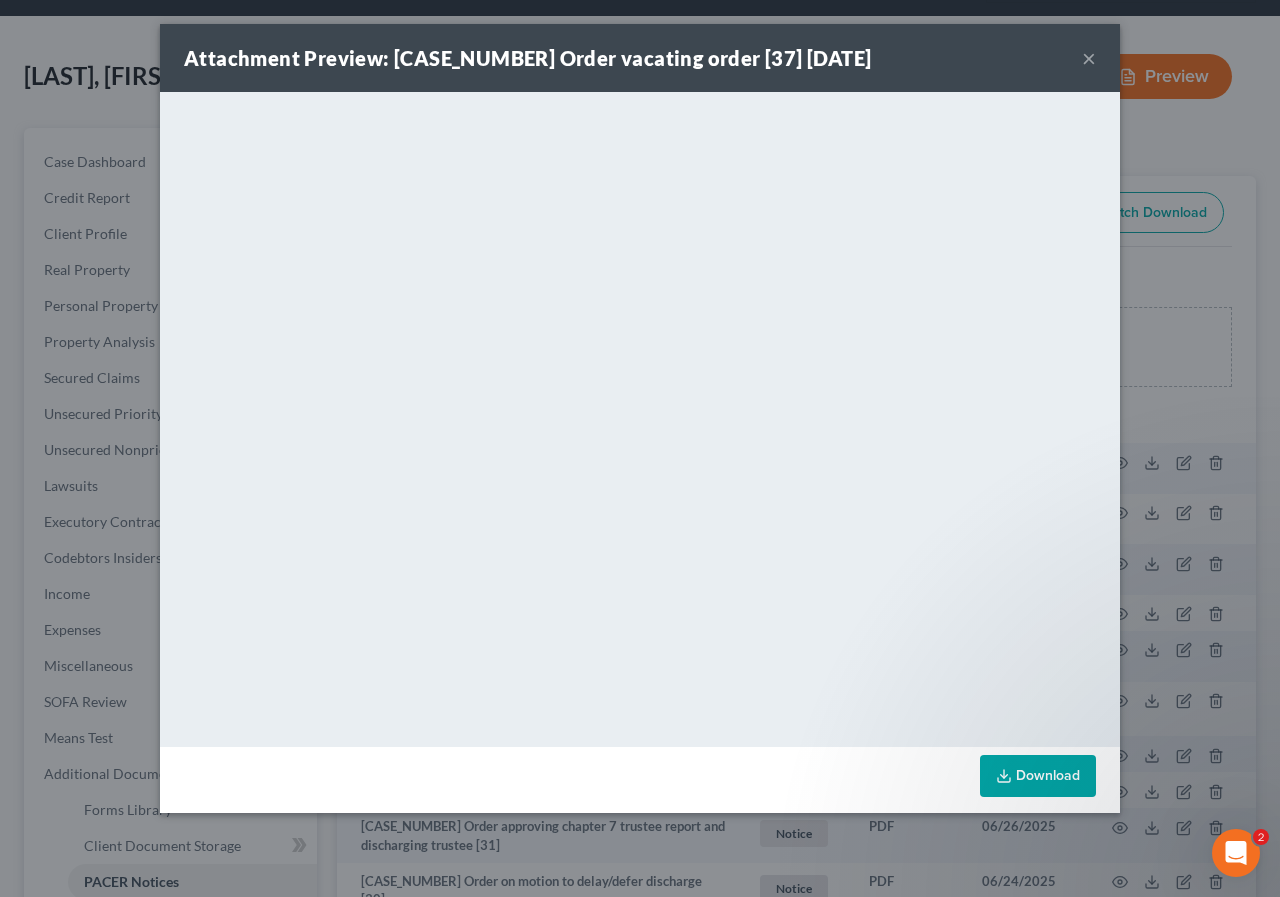 click on "×" at bounding box center (1089, 58) 